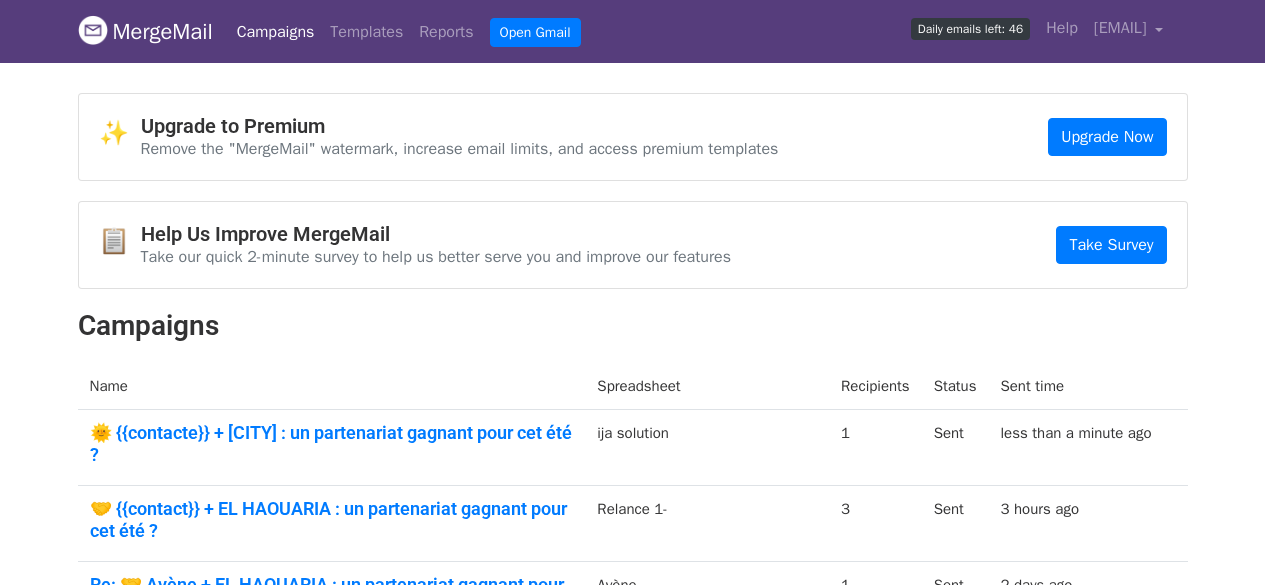 scroll, scrollTop: 0, scrollLeft: 0, axis: both 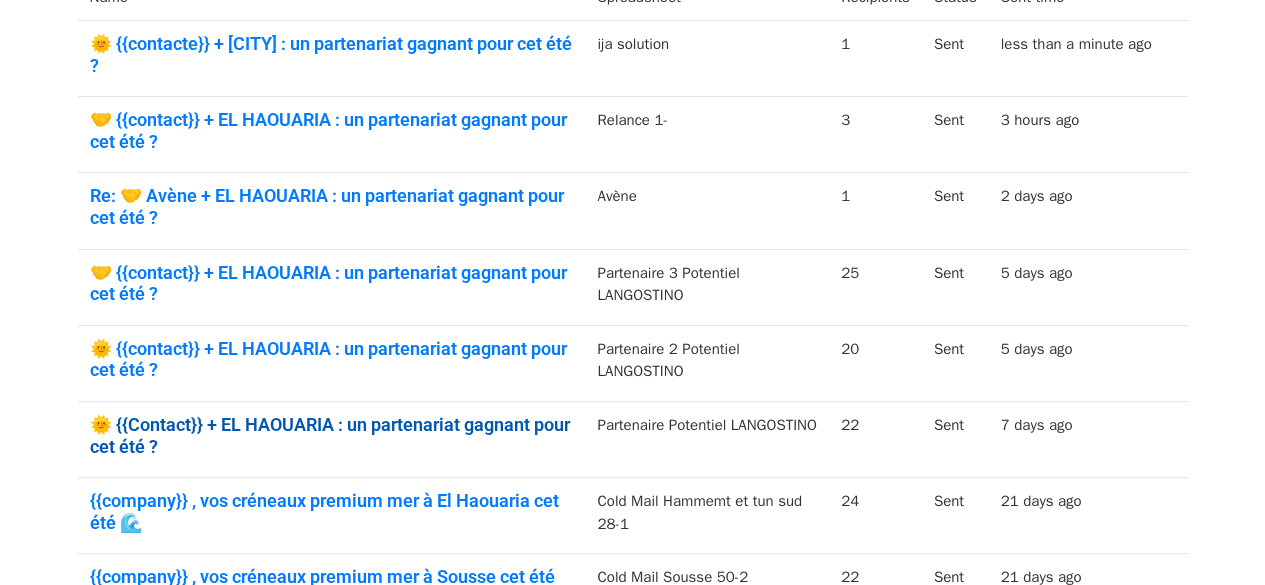click on "🌞 {{Contact}} + EL HAOUARIA : un partenariat gagnant pour cet été ?" at bounding box center [332, 435] 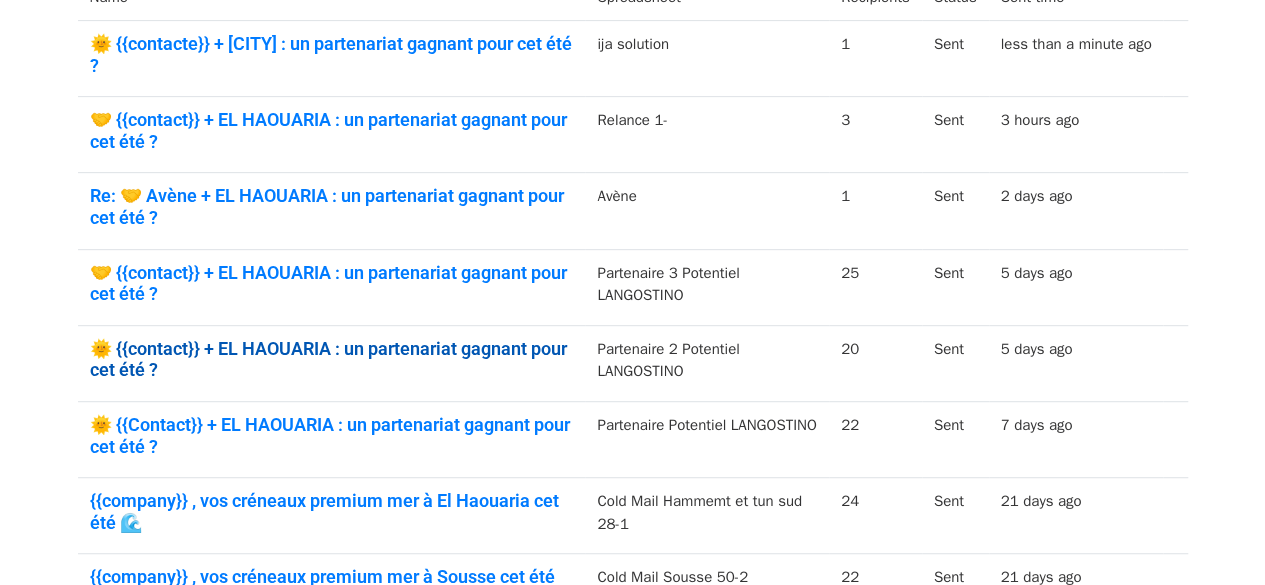 click on "🌞 {{contact}} + EL HAOUARIA : un partenariat gagnant pour cet été ?" at bounding box center [332, 359] 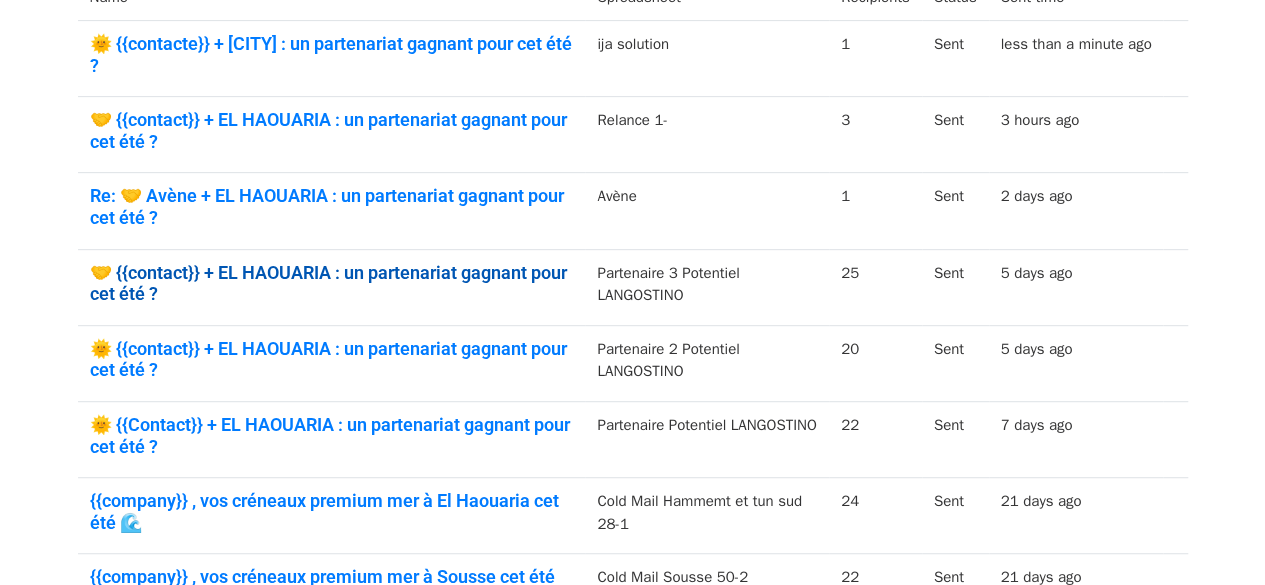 click on "🤝 {{contact}} + EL HAOUARIA : un partenariat gagnant pour cet été ?" at bounding box center [332, 283] 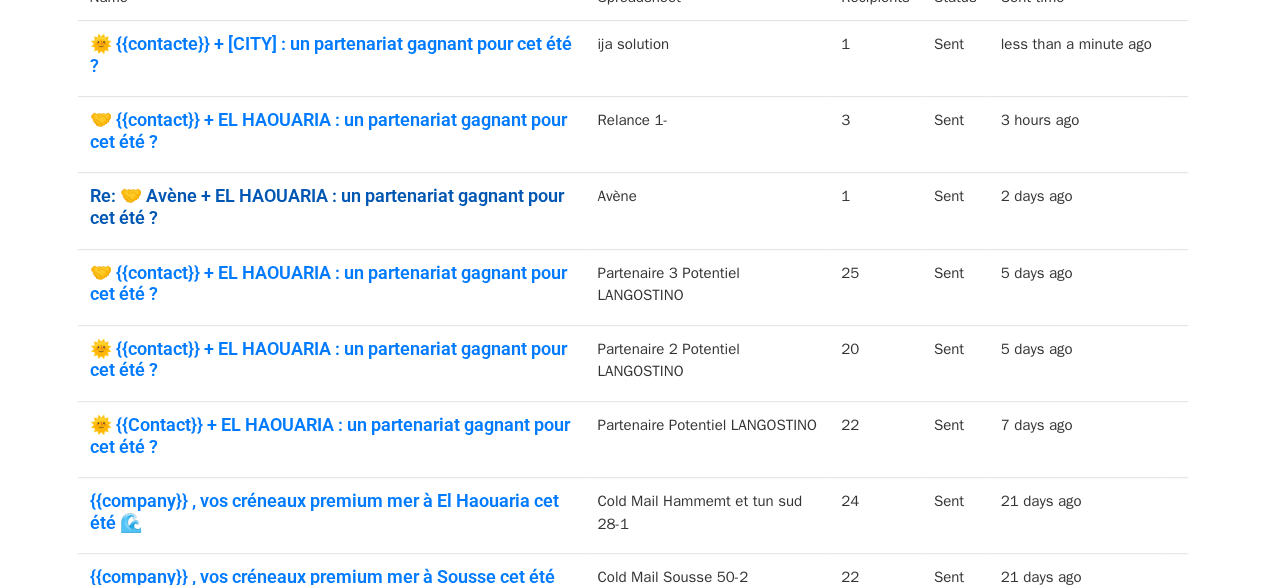 click on "Re: 🤝 Avène + EL HAOUARIA : un partenariat gagnant pour cet été ?" at bounding box center (332, 206) 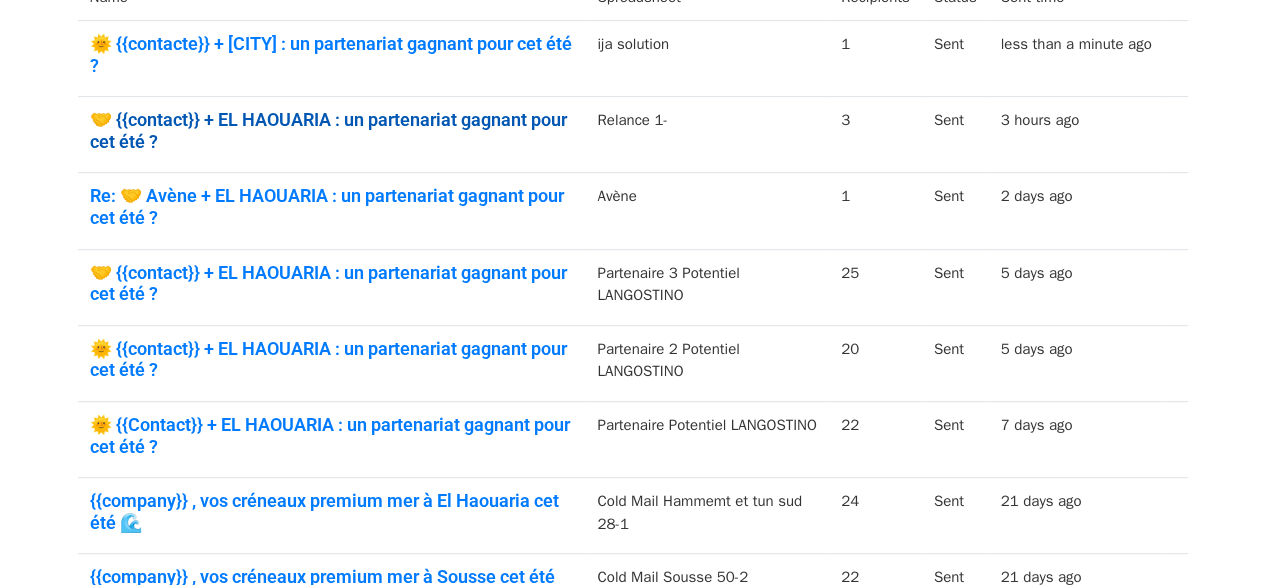 click on "🤝 {{contact}} + EL HAOUARIA : un partenariat gagnant pour cet été ?" at bounding box center (332, 130) 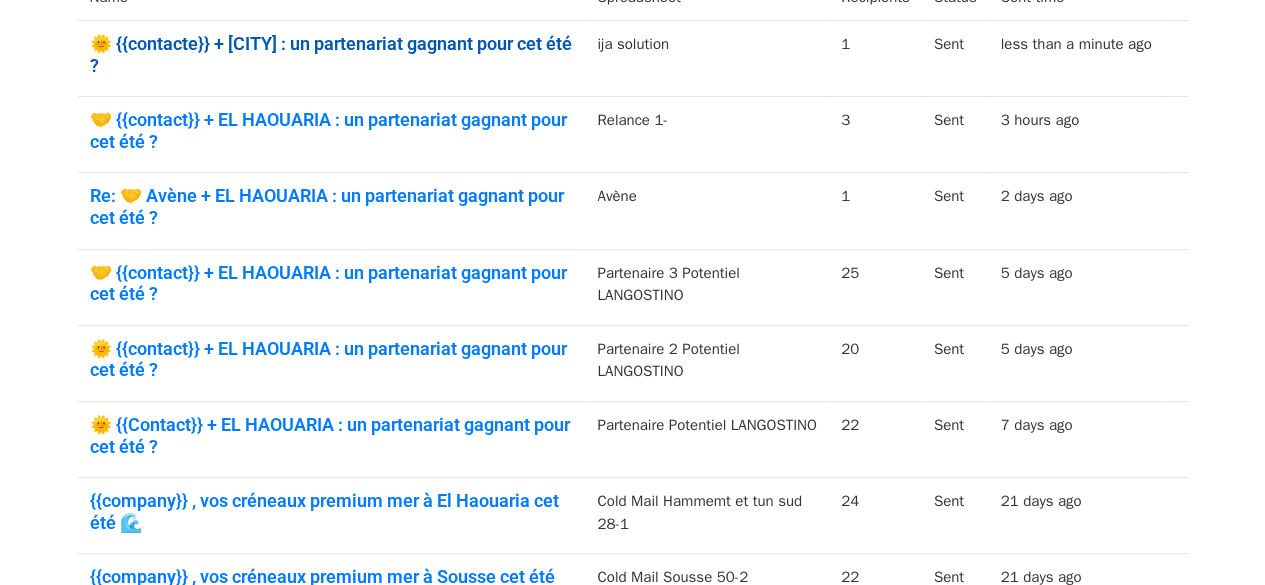 click on "🌞 {{contacte}} + [CITY] : un partenariat gagnant pour cet été ?" at bounding box center (332, 54) 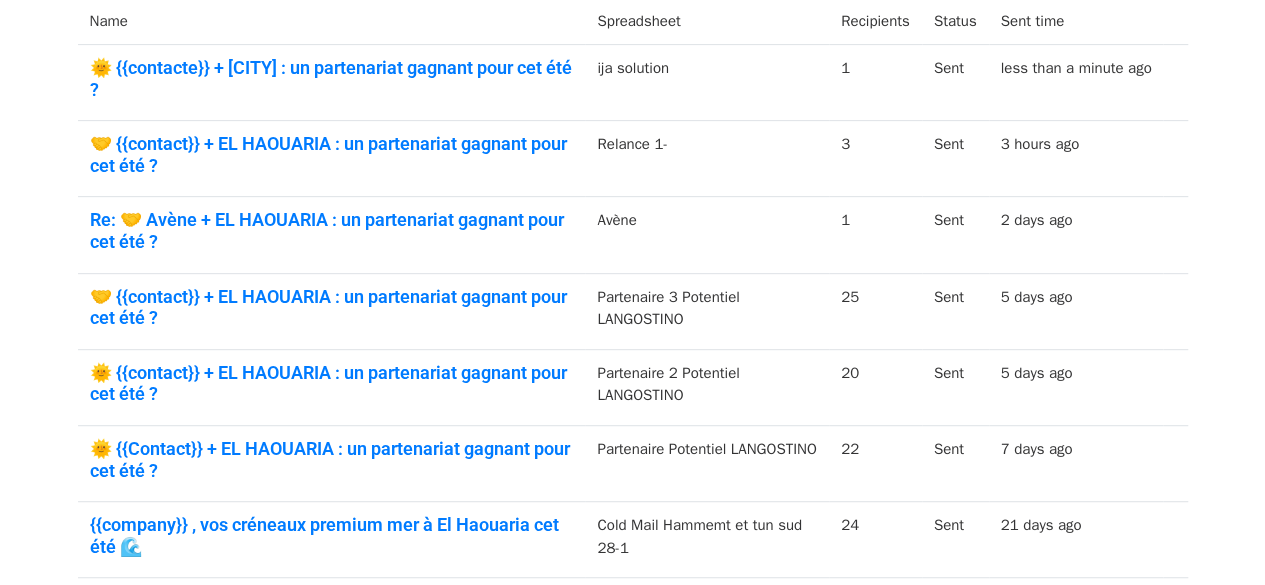scroll, scrollTop: 343, scrollLeft: 0, axis: vertical 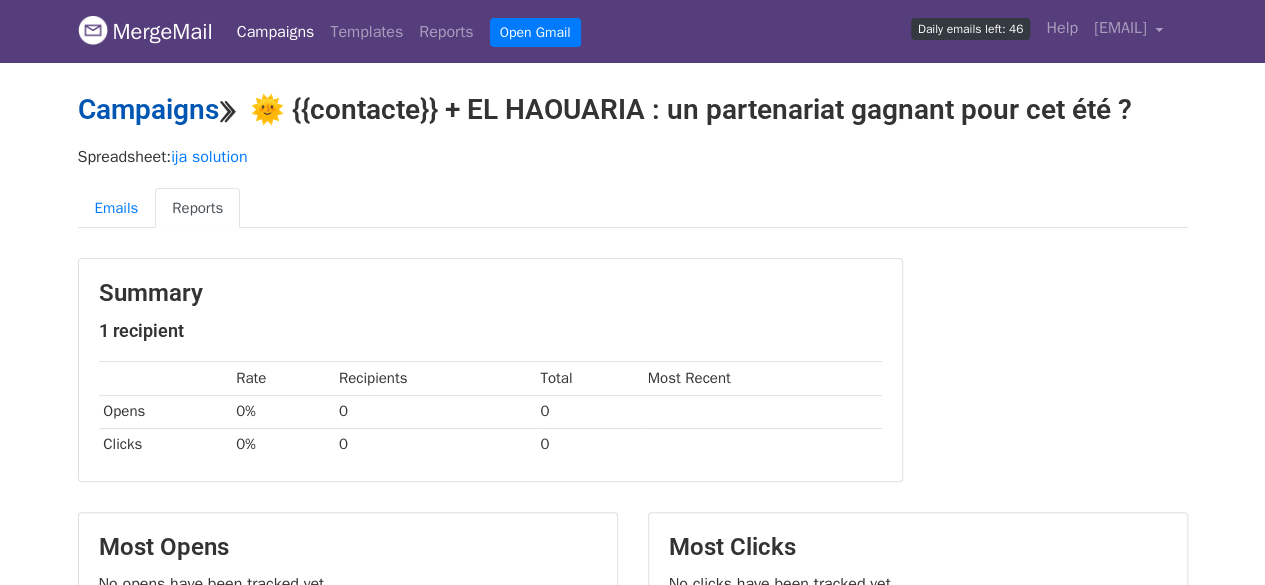 click on "Campaigns" at bounding box center (148, 109) 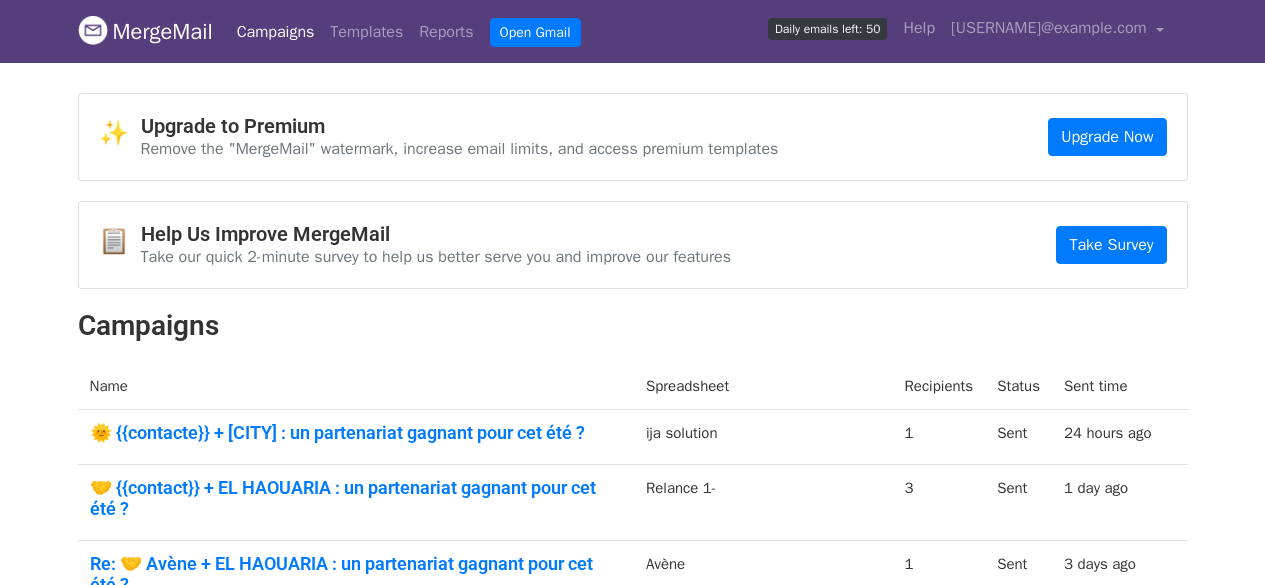 scroll, scrollTop: 0, scrollLeft: 0, axis: both 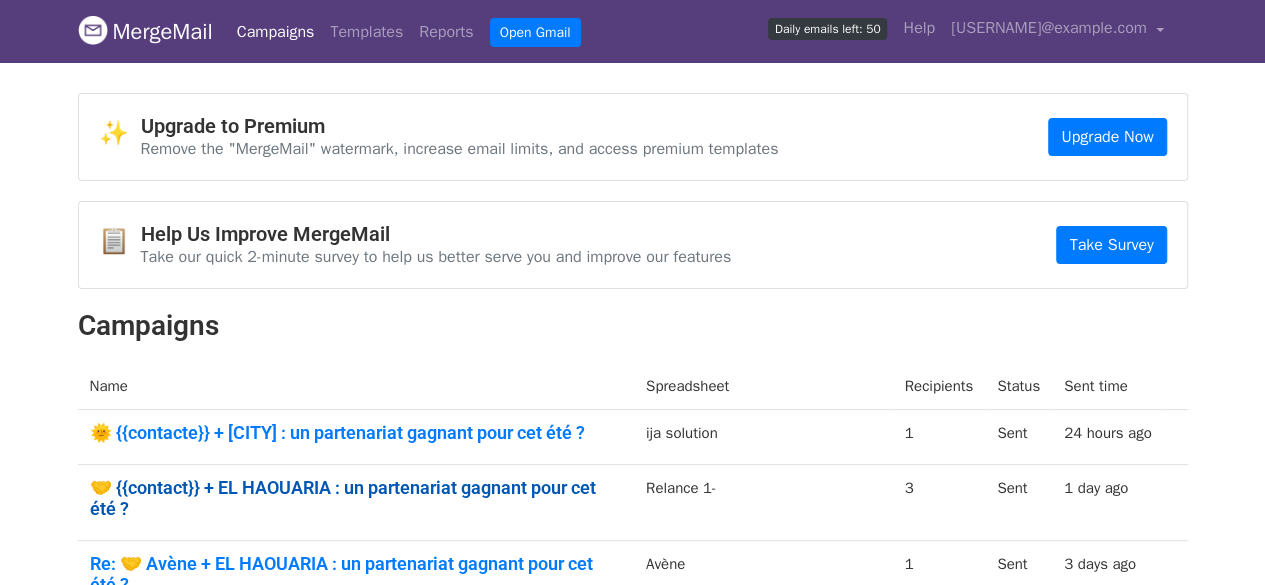 click on "🤝 {{contact}} + EL HAOUARIA : un partenariat gagnant pour cet été ?" at bounding box center [356, 498] 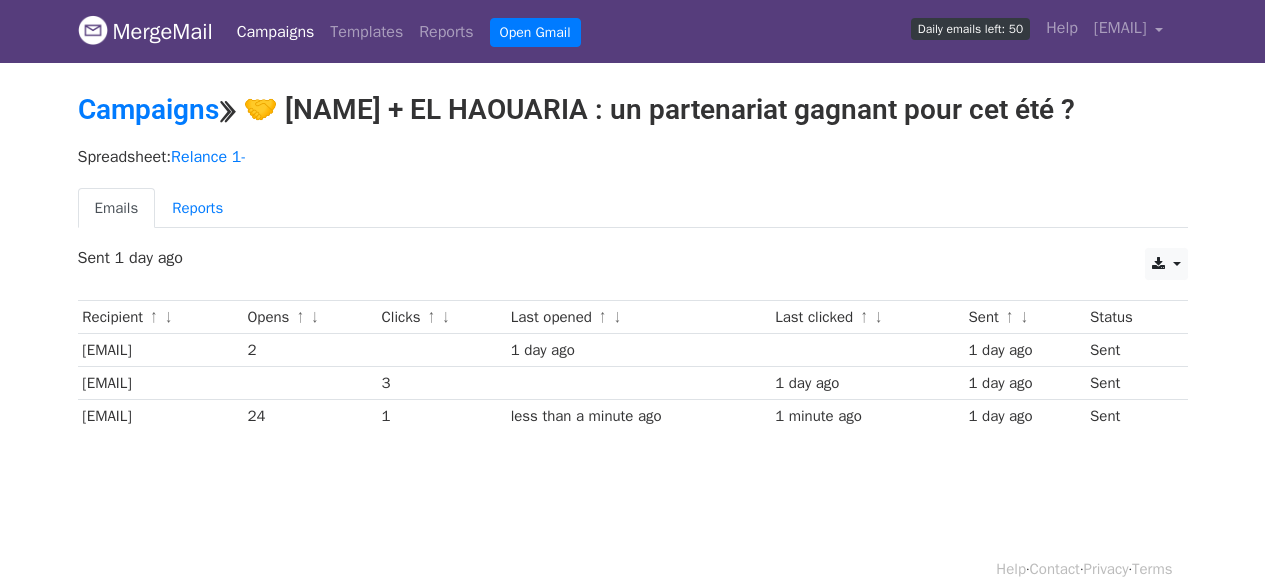 scroll, scrollTop: 0, scrollLeft: 0, axis: both 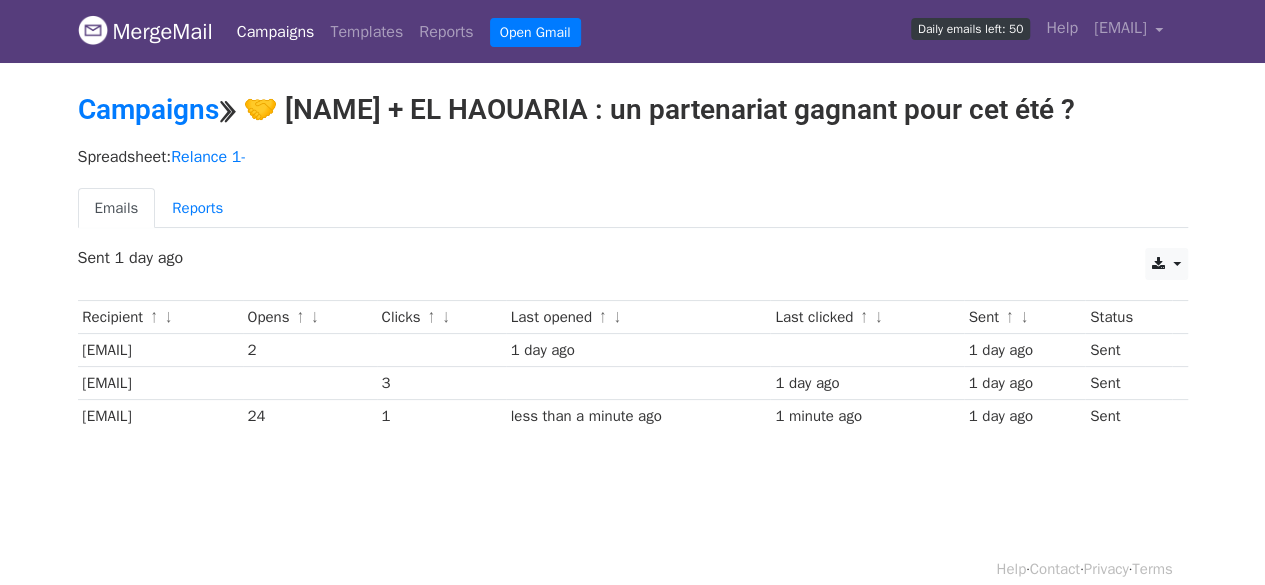 click on "24" at bounding box center (309, 416) 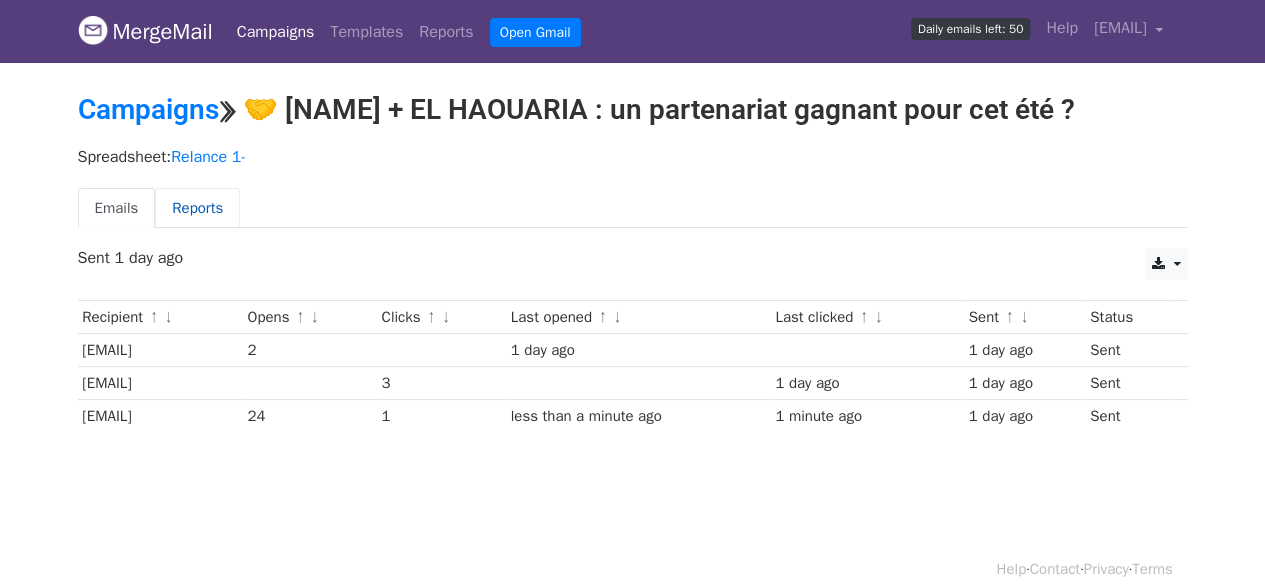 click on "Reports" at bounding box center (197, 208) 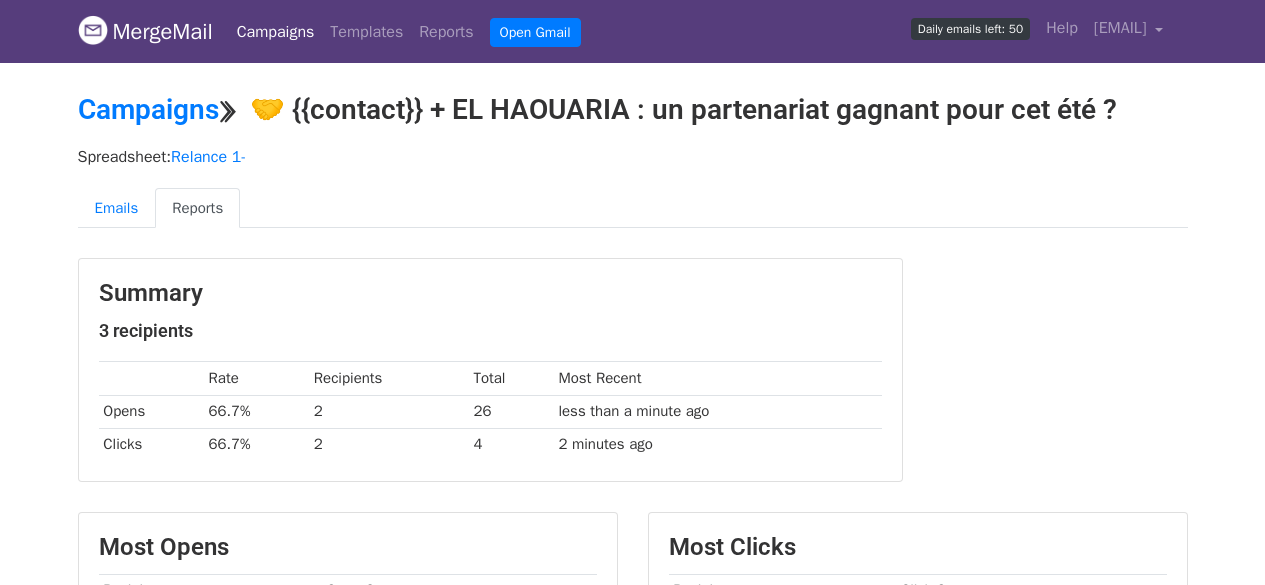 scroll, scrollTop: 0, scrollLeft: 0, axis: both 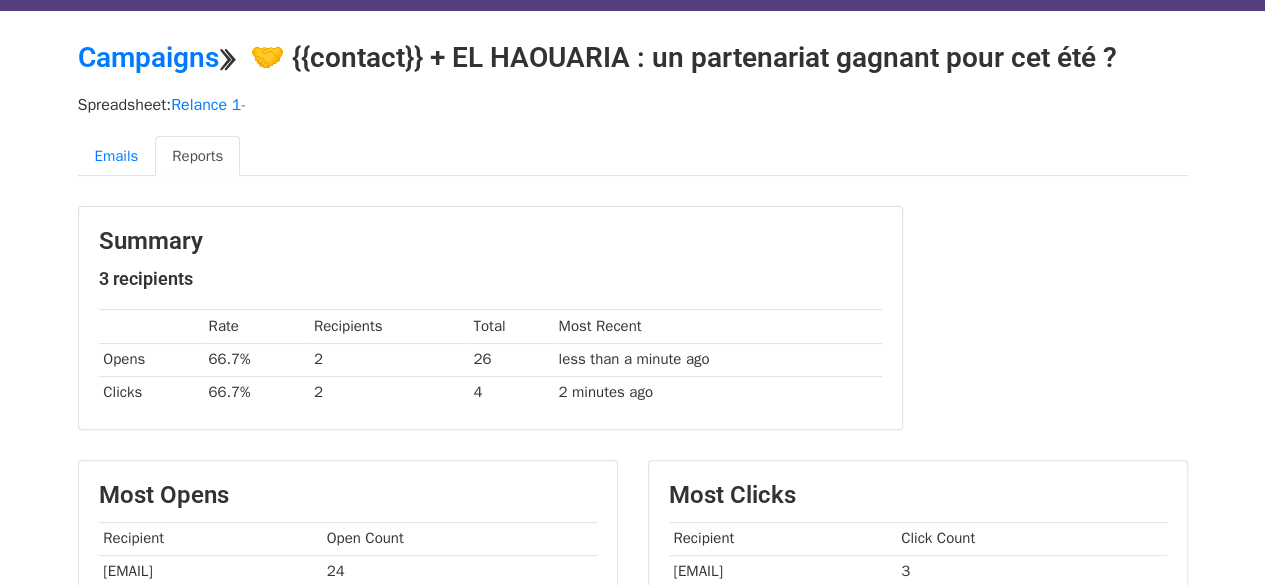 drag, startPoint x: 1279, startPoint y: 133, endPoint x: 1279, endPoint y: 159, distance: 26 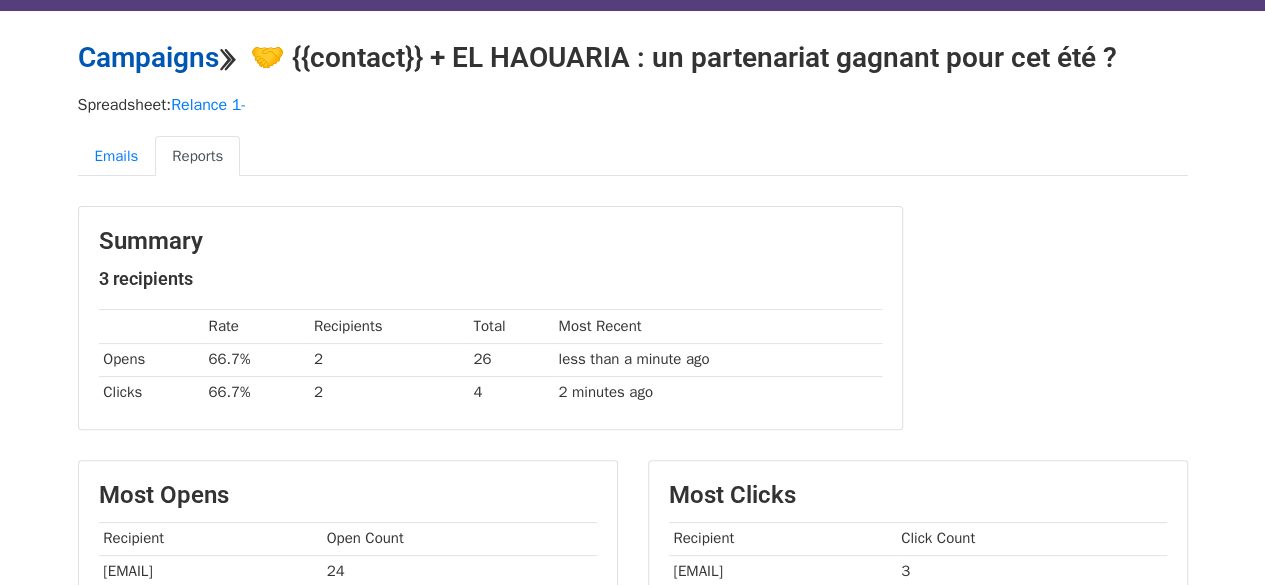 click on "Campaigns" at bounding box center [148, 57] 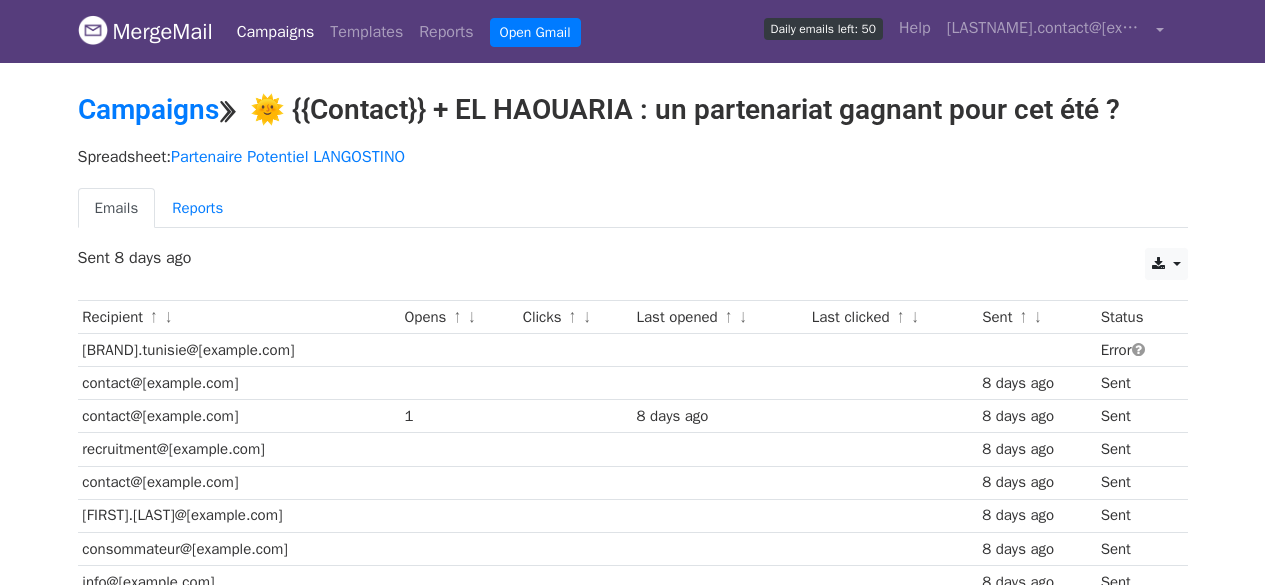 scroll, scrollTop: 0, scrollLeft: 0, axis: both 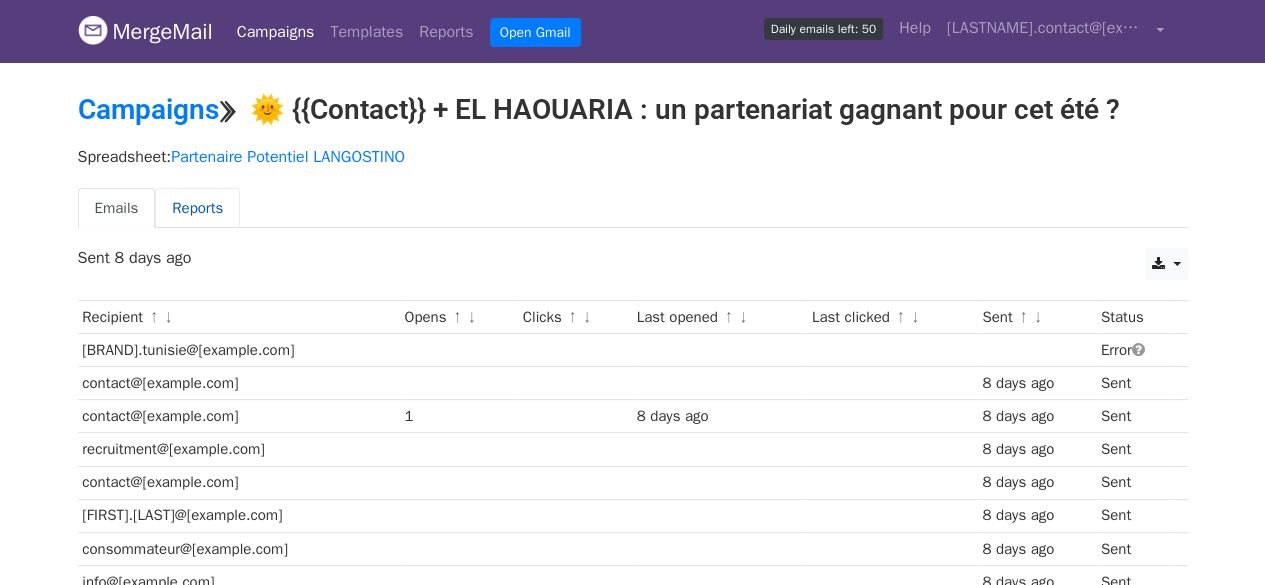 click on "Reports" at bounding box center (197, 208) 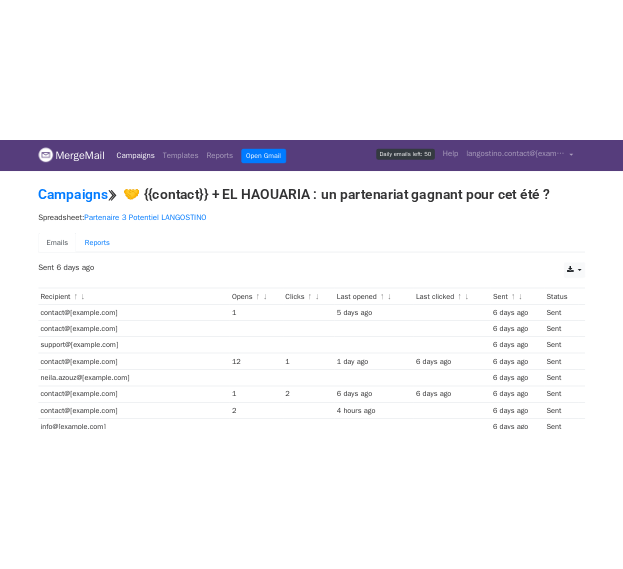 scroll, scrollTop: 0, scrollLeft: 0, axis: both 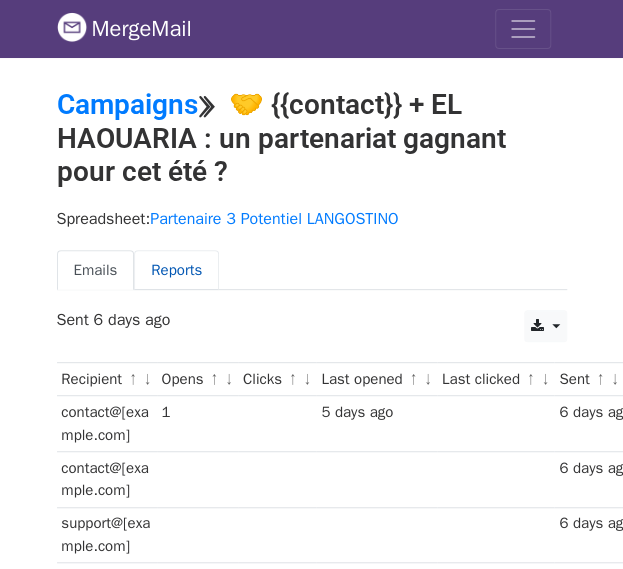 click on "Reports" at bounding box center (176, 270) 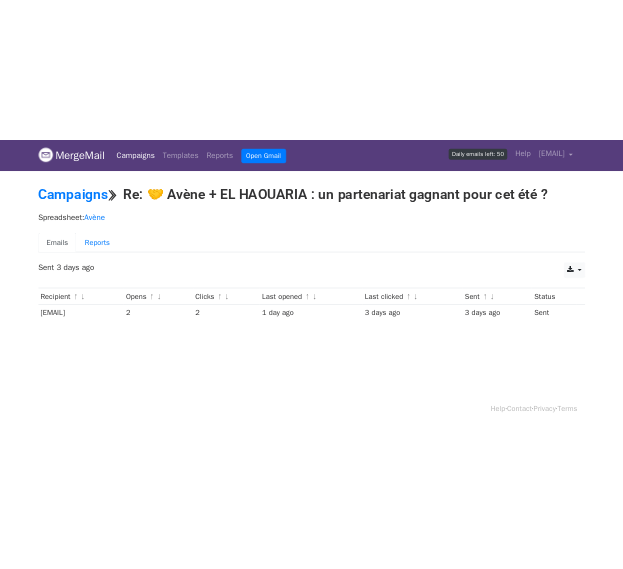 scroll, scrollTop: 0, scrollLeft: 0, axis: both 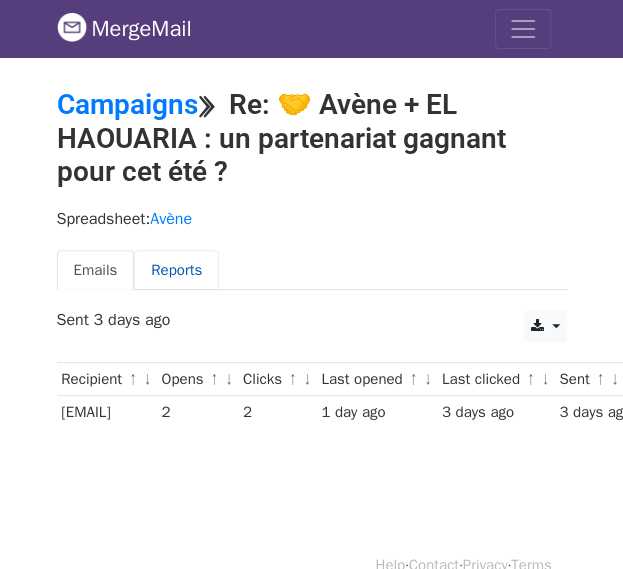 click on "Reports" at bounding box center (176, 270) 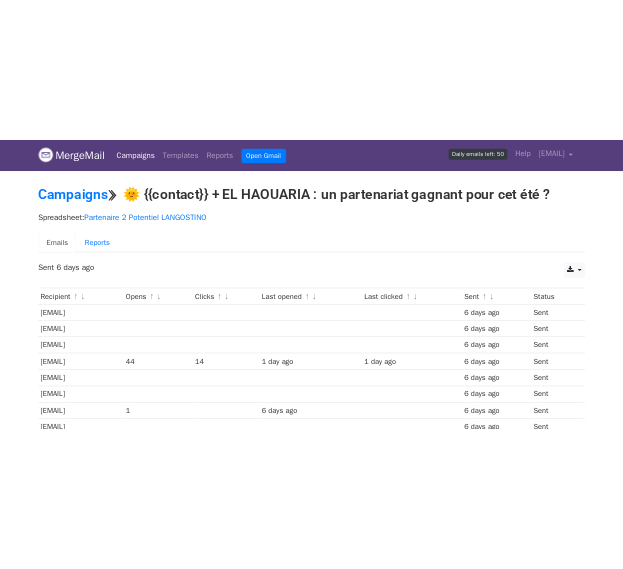scroll, scrollTop: 0, scrollLeft: 0, axis: both 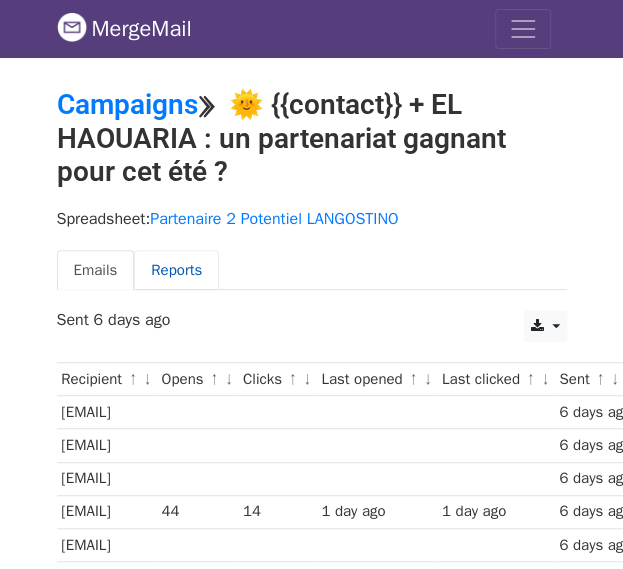 click on "Reports" at bounding box center [176, 270] 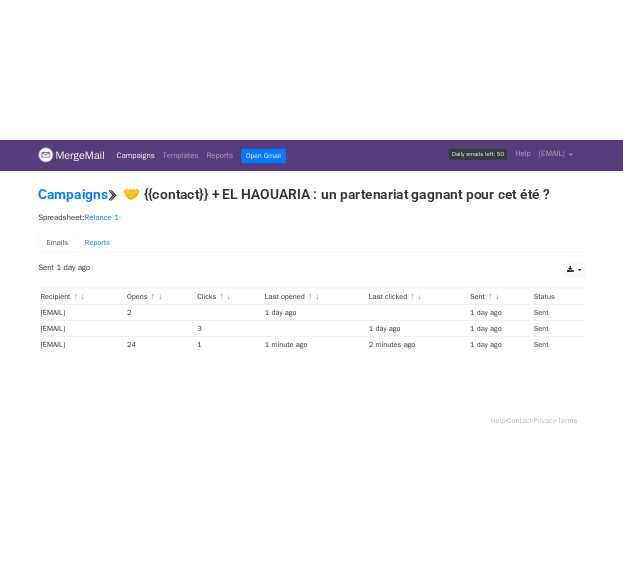 scroll, scrollTop: 0, scrollLeft: 0, axis: both 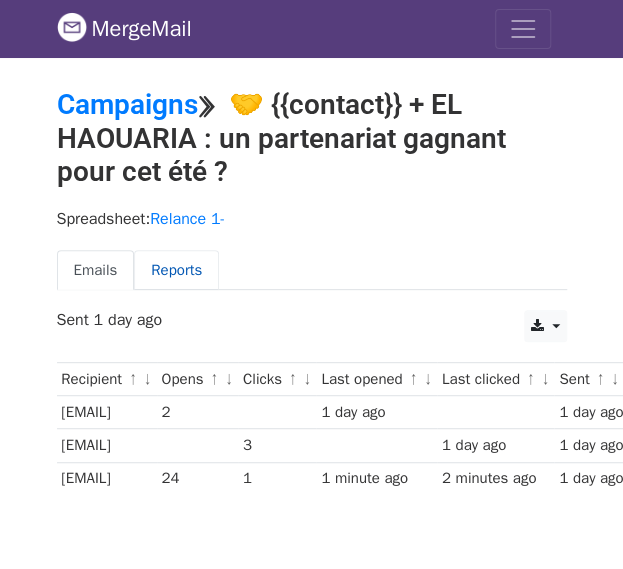 click on "Reports" at bounding box center [176, 270] 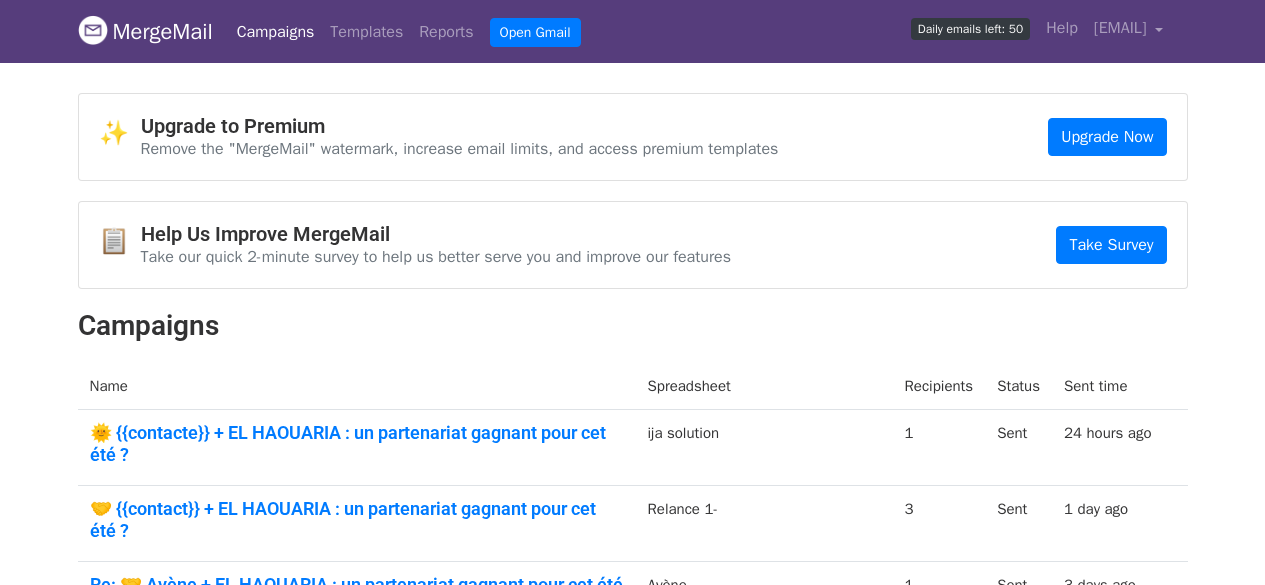 click on "🌞 {{contacte}} + EL HAOUARIA : un partenariat gagnant pour cet été ?" at bounding box center [357, 443] 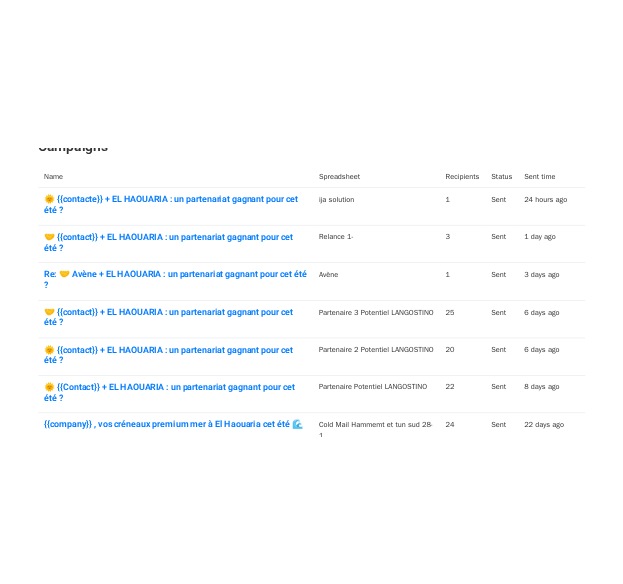 scroll, scrollTop: 0, scrollLeft: 0, axis: both 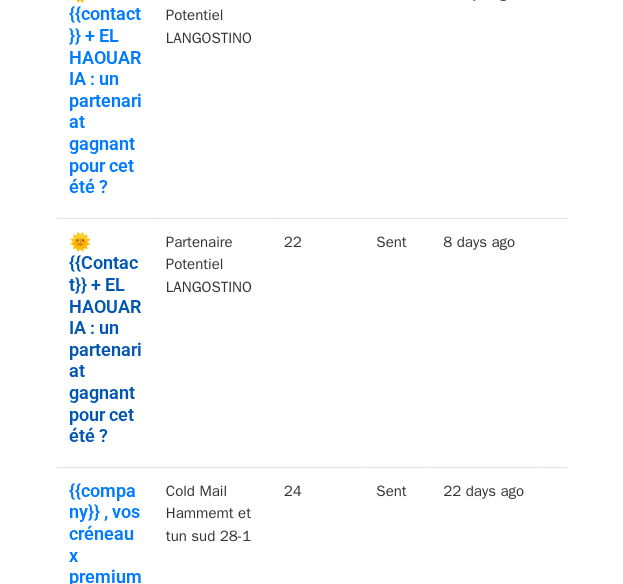 click on "🌞 {{Contact}} + EL HAOUARIA : un partenariat gagnant pour cet été ?" at bounding box center (105, 339) 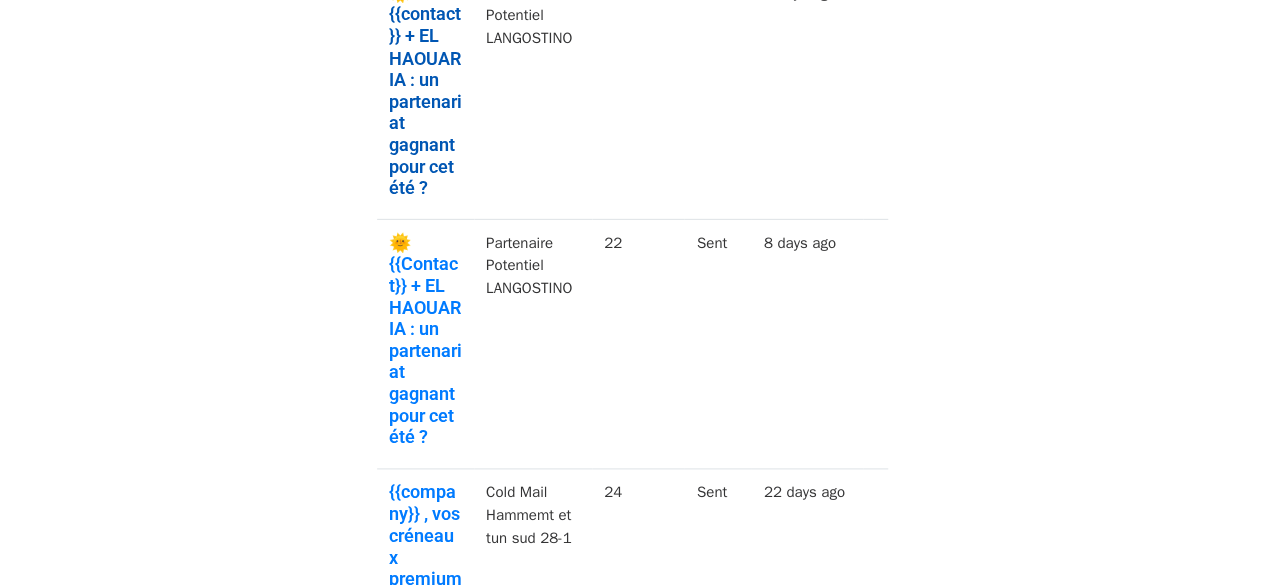 scroll, scrollTop: 722, scrollLeft: 0, axis: vertical 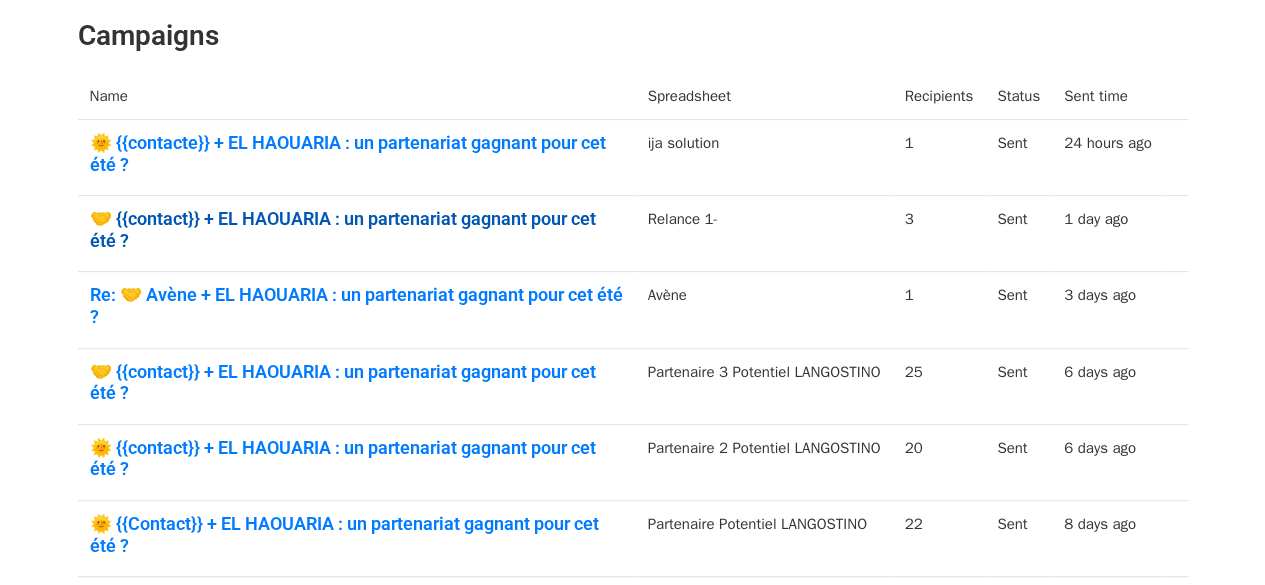 click on "🤝 {{contact}} + EL HAOUARIA : un partenariat gagnant pour cet été ?" at bounding box center [357, 229] 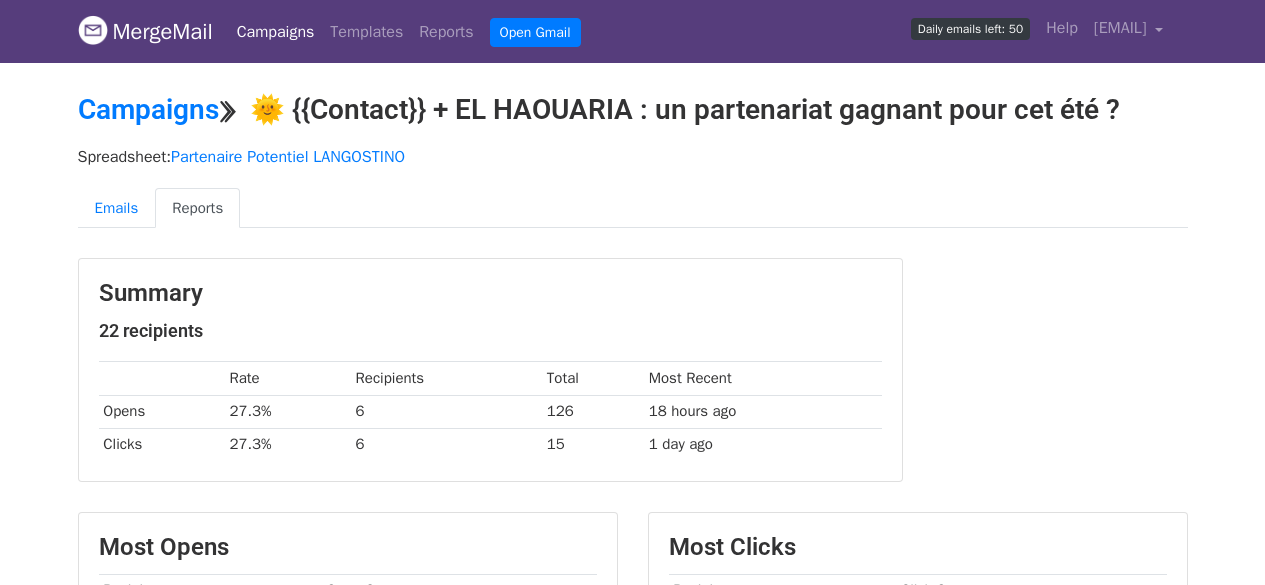scroll, scrollTop: 362, scrollLeft: 0, axis: vertical 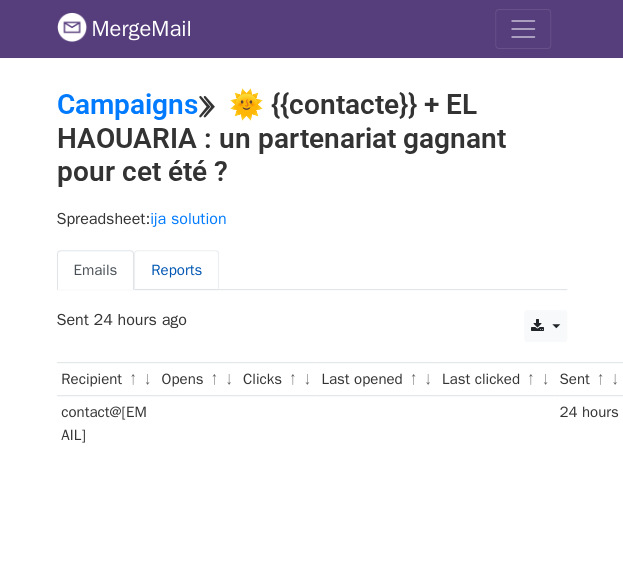 click on "Reports" at bounding box center [176, 270] 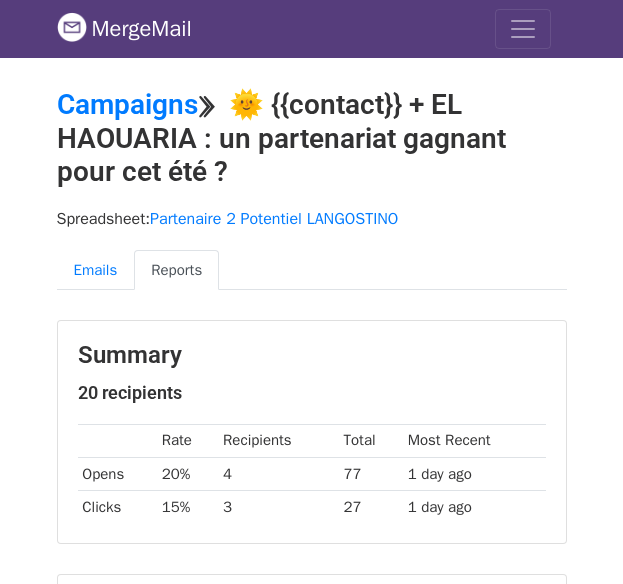 scroll, scrollTop: 0, scrollLeft: 0, axis: both 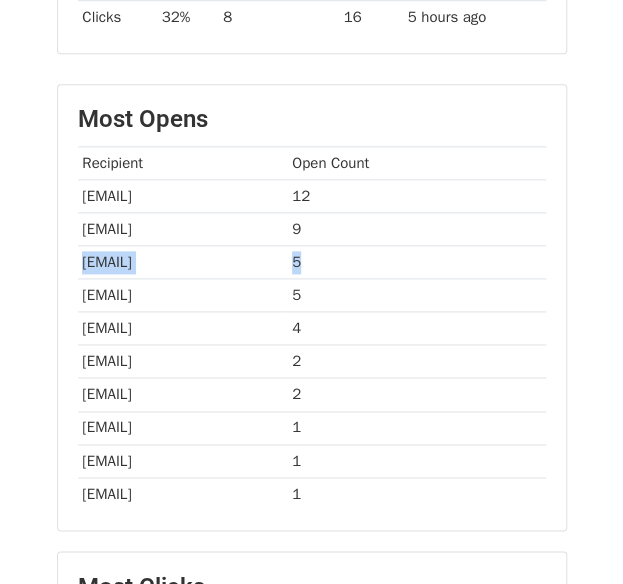drag, startPoint x: 82, startPoint y: 255, endPoint x: 429, endPoint y: 262, distance: 347.0706 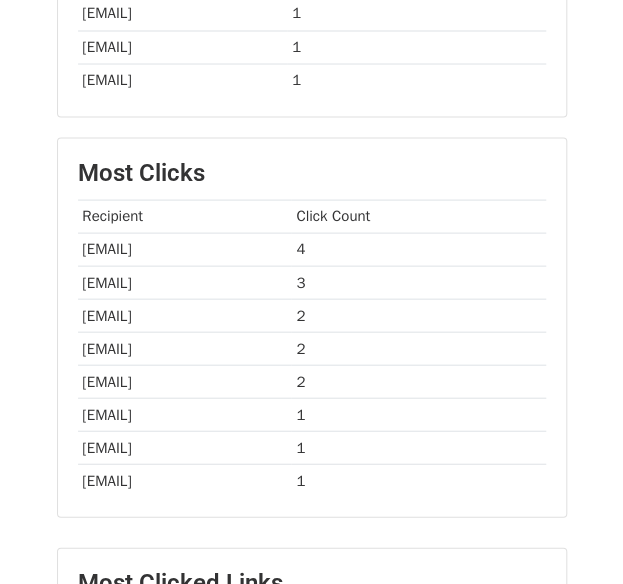 scroll, scrollTop: 915, scrollLeft: 0, axis: vertical 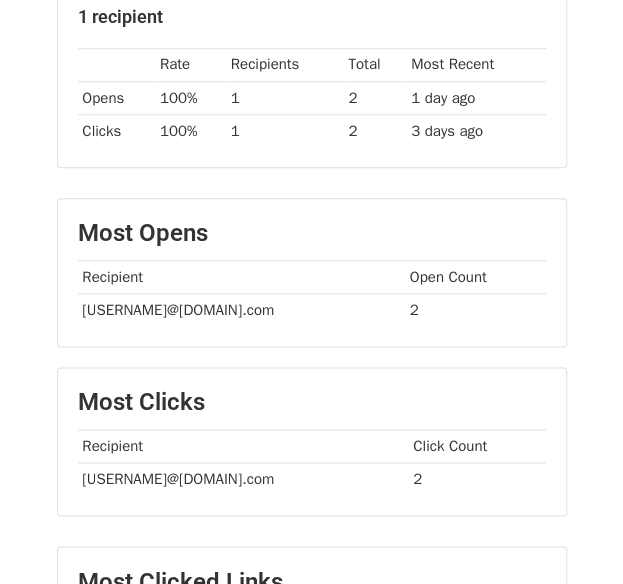 drag, startPoint x: 309, startPoint y: 307, endPoint x: 80, endPoint y: 308, distance: 229.00218 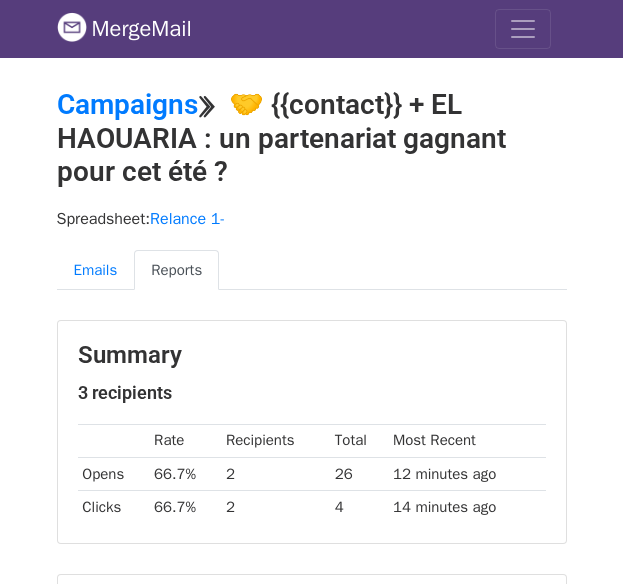 scroll, scrollTop: 0, scrollLeft: 0, axis: both 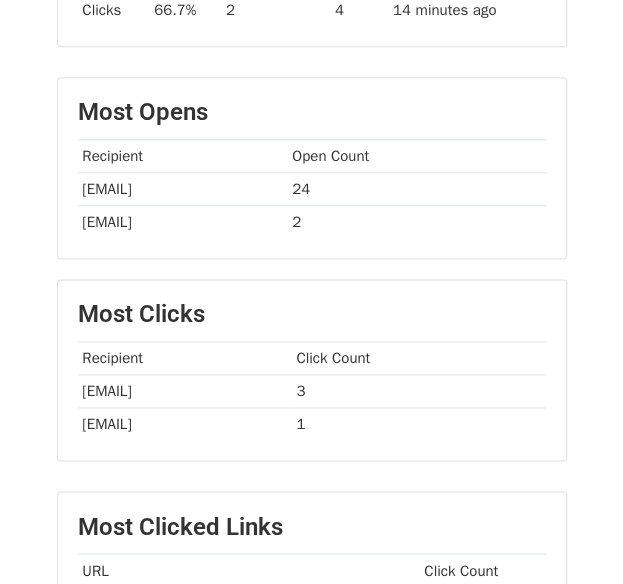 drag, startPoint x: 82, startPoint y: 184, endPoint x: 268, endPoint y: 190, distance: 186.09676 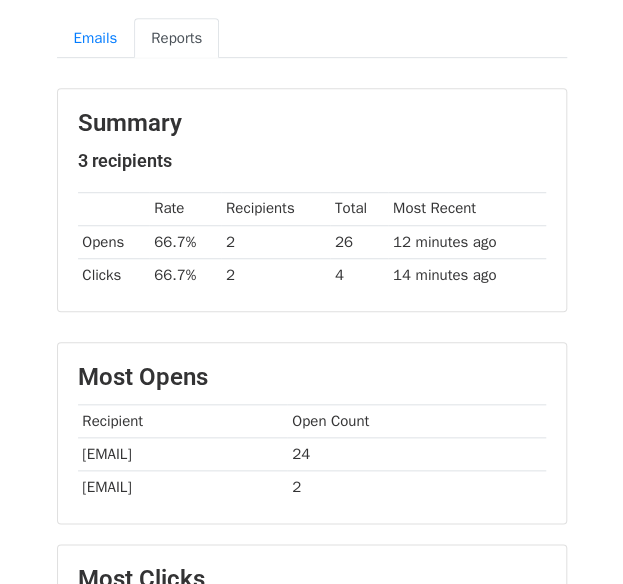 scroll, scrollTop: 230, scrollLeft: 0, axis: vertical 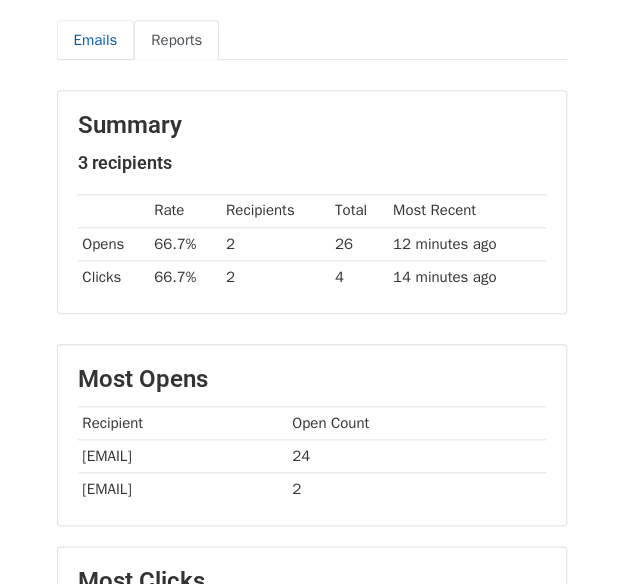 click on "Emails" at bounding box center (96, 40) 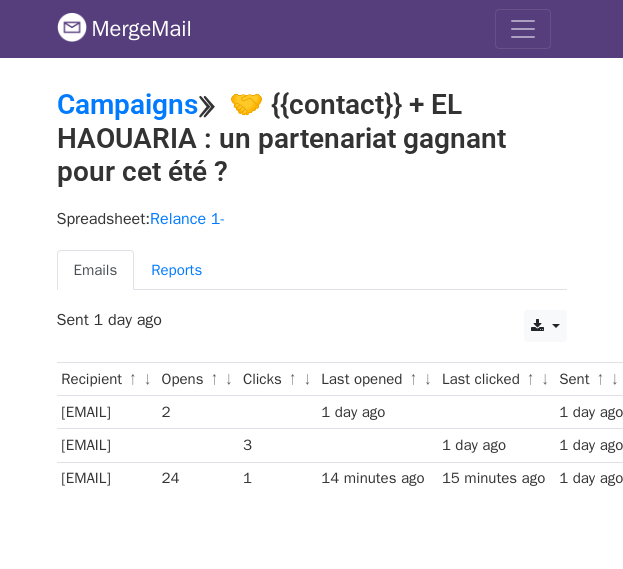scroll, scrollTop: 0, scrollLeft: 0, axis: both 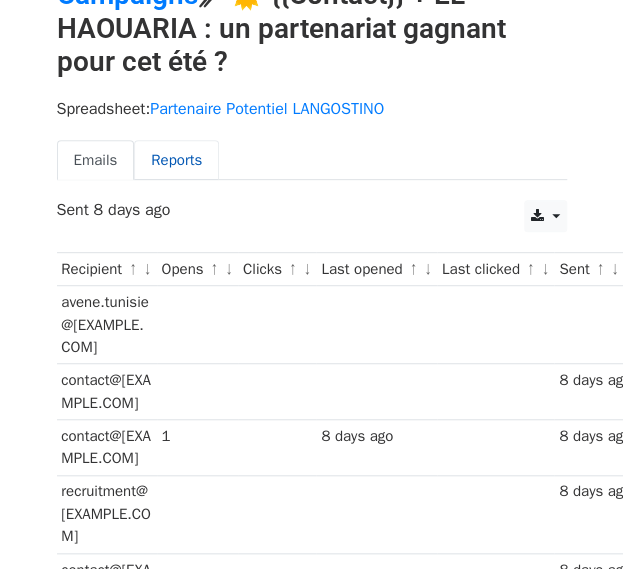 click on "Reports" at bounding box center [176, 160] 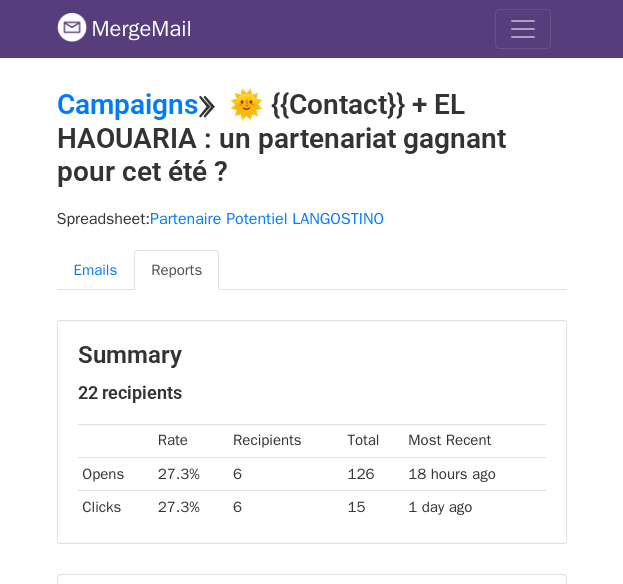 scroll, scrollTop: 486, scrollLeft: 0, axis: vertical 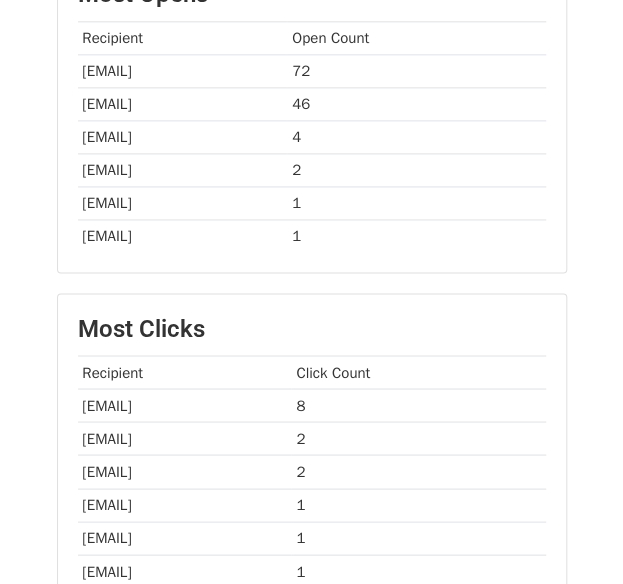 drag, startPoint x: 209, startPoint y: 531, endPoint x: 70, endPoint y: 525, distance: 139.12944 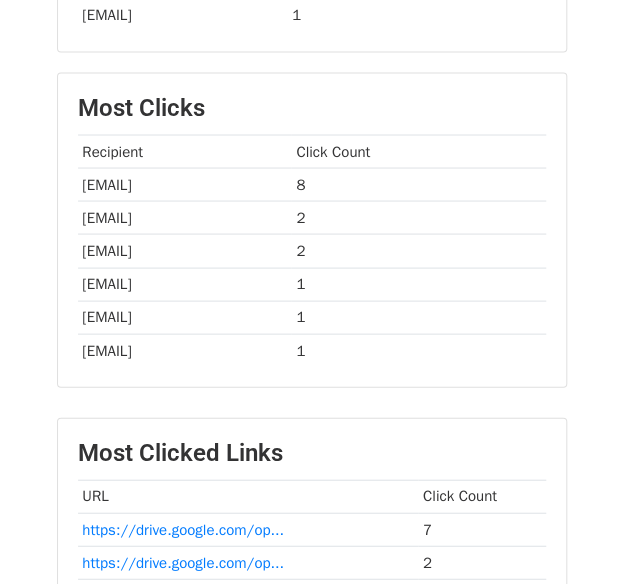 scroll, scrollTop: 841, scrollLeft: 0, axis: vertical 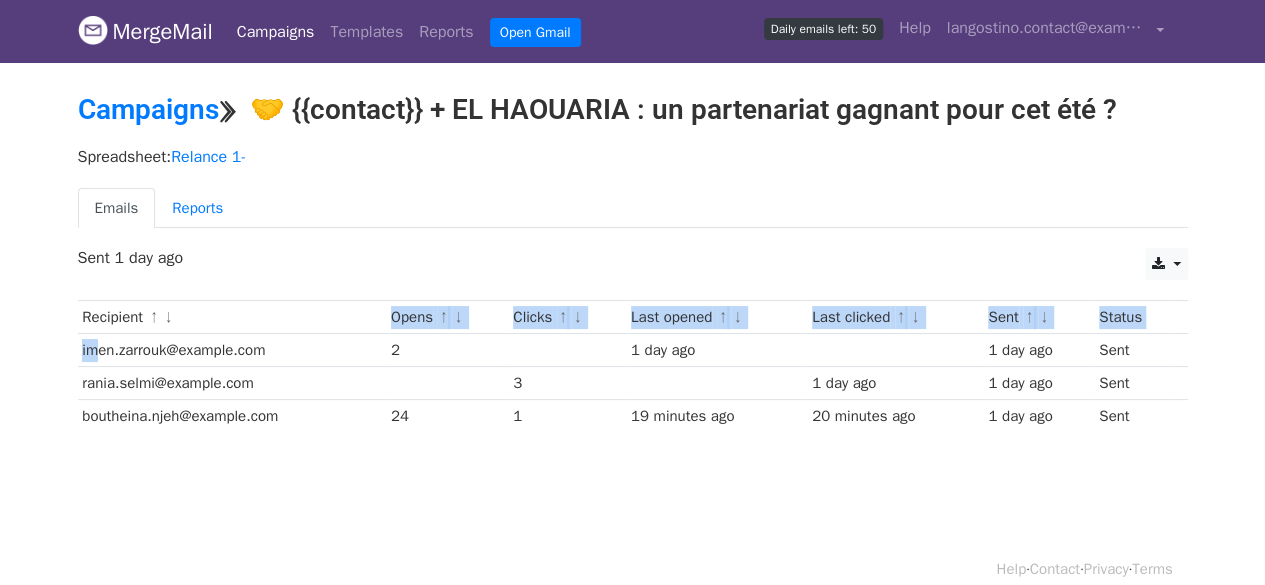 drag, startPoint x: 84, startPoint y: 341, endPoint x: 268, endPoint y: 317, distance: 185.55861 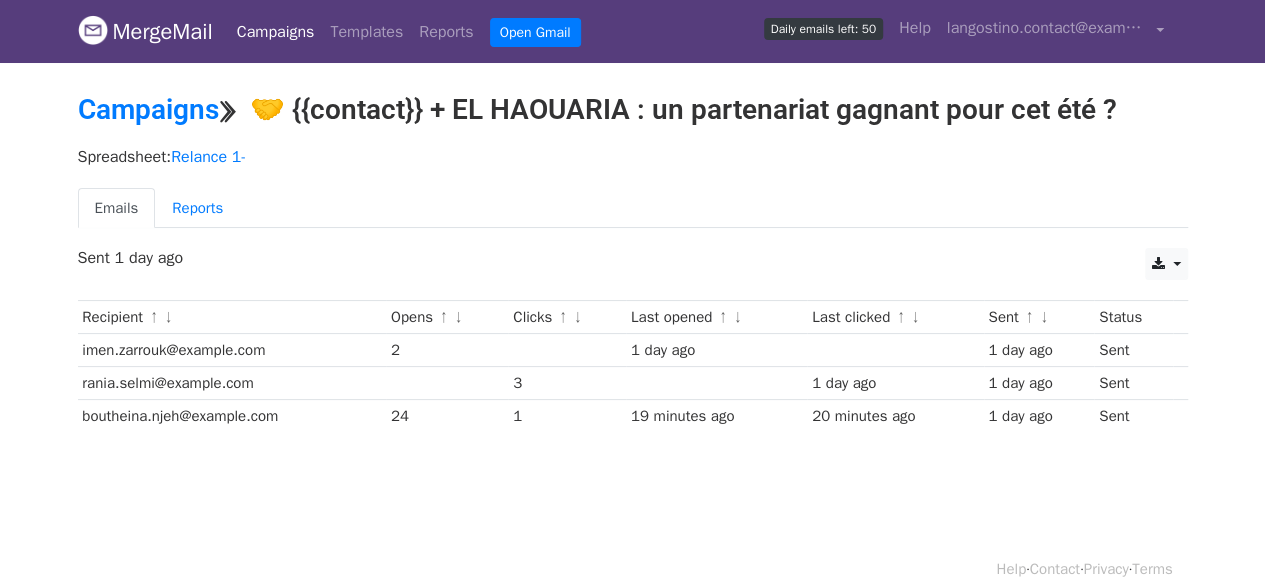click on "imen.zarrouk@example.com" at bounding box center (232, 350) 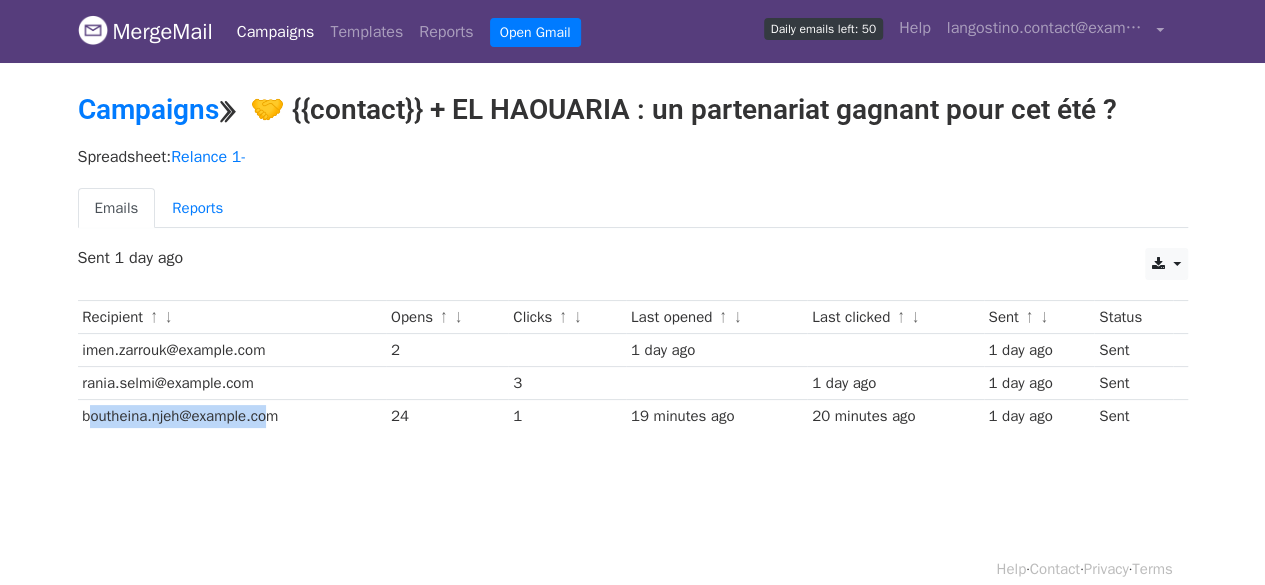 drag, startPoint x: 82, startPoint y: 411, endPoint x: 263, endPoint y: 407, distance: 181.04419 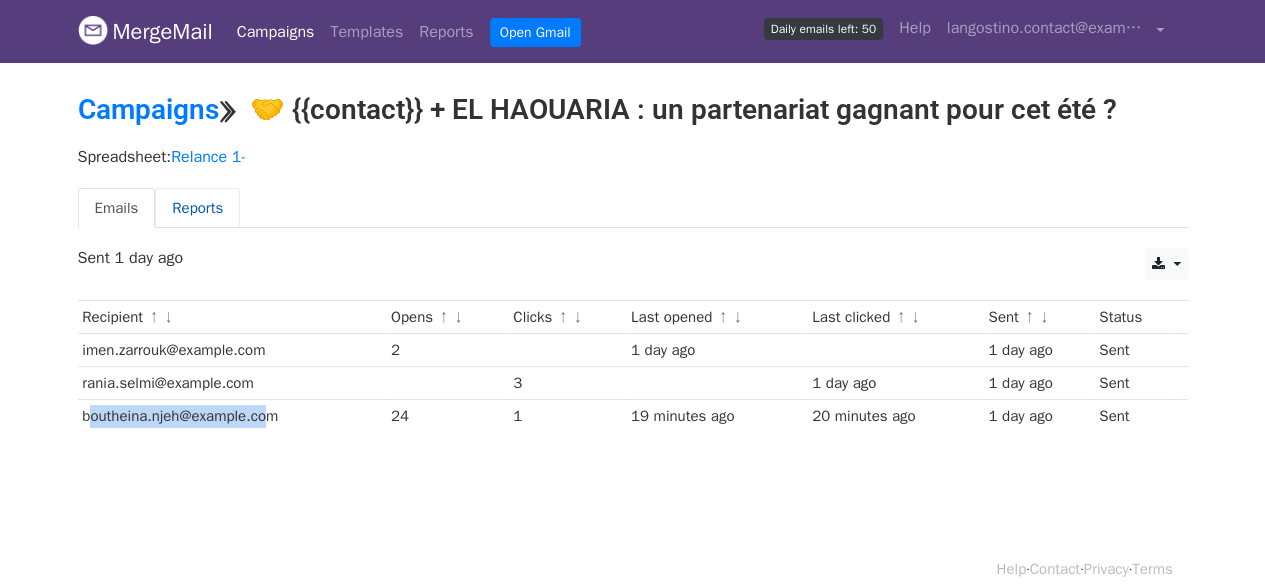 click on "Reports" at bounding box center [197, 208] 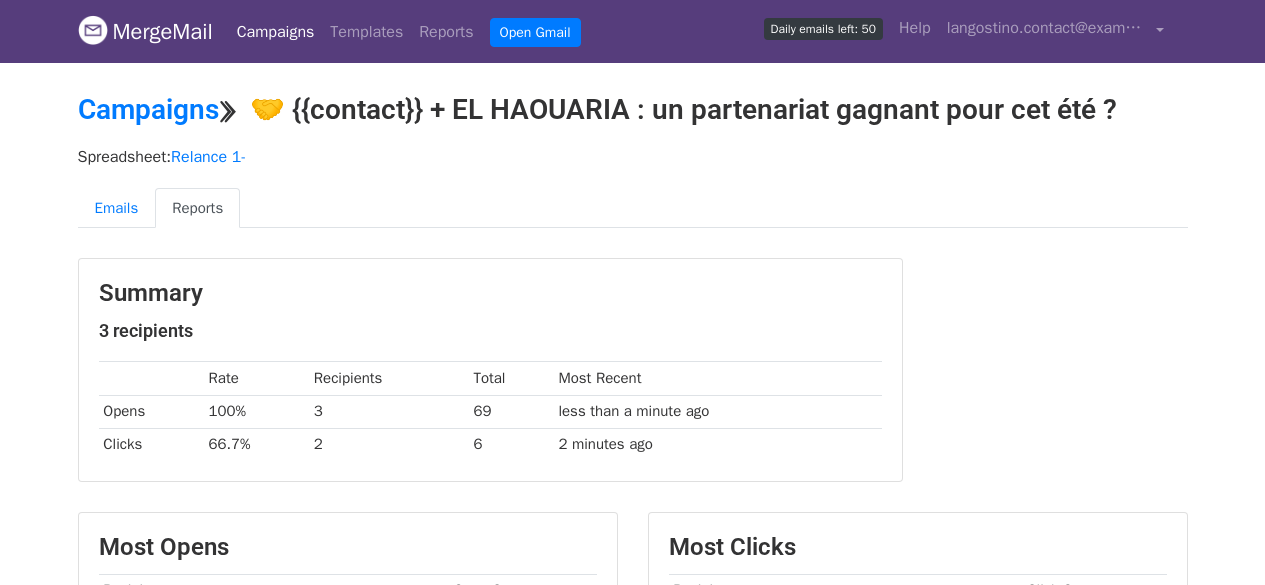 scroll, scrollTop: 0, scrollLeft: 0, axis: both 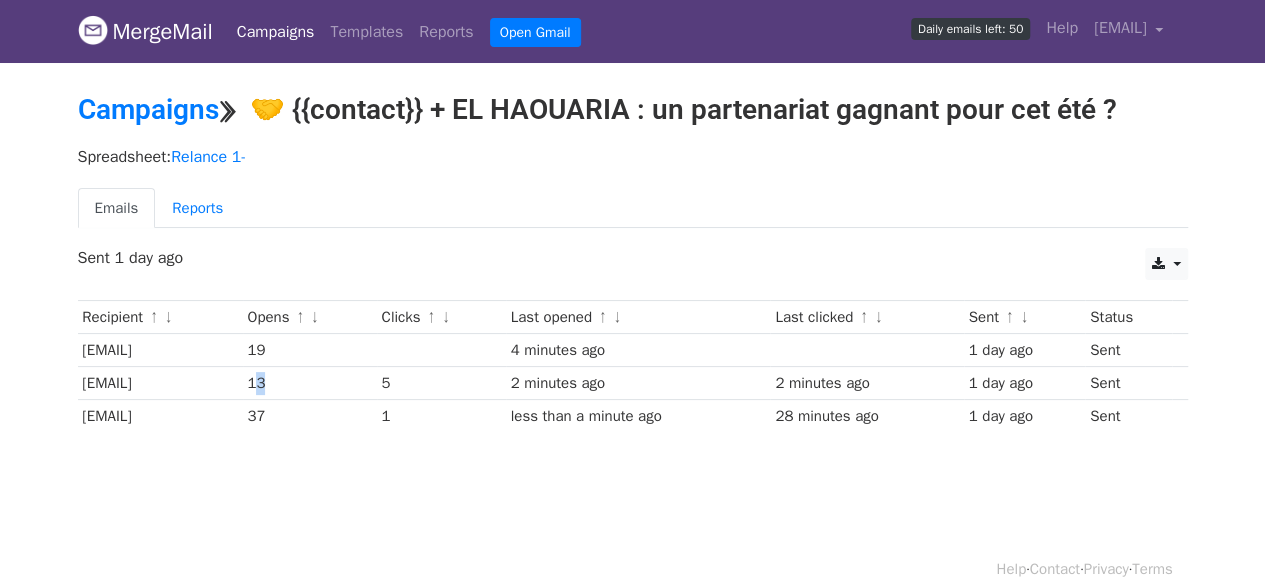 drag, startPoint x: 431, startPoint y: 377, endPoint x: 450, endPoint y: 377, distance: 19 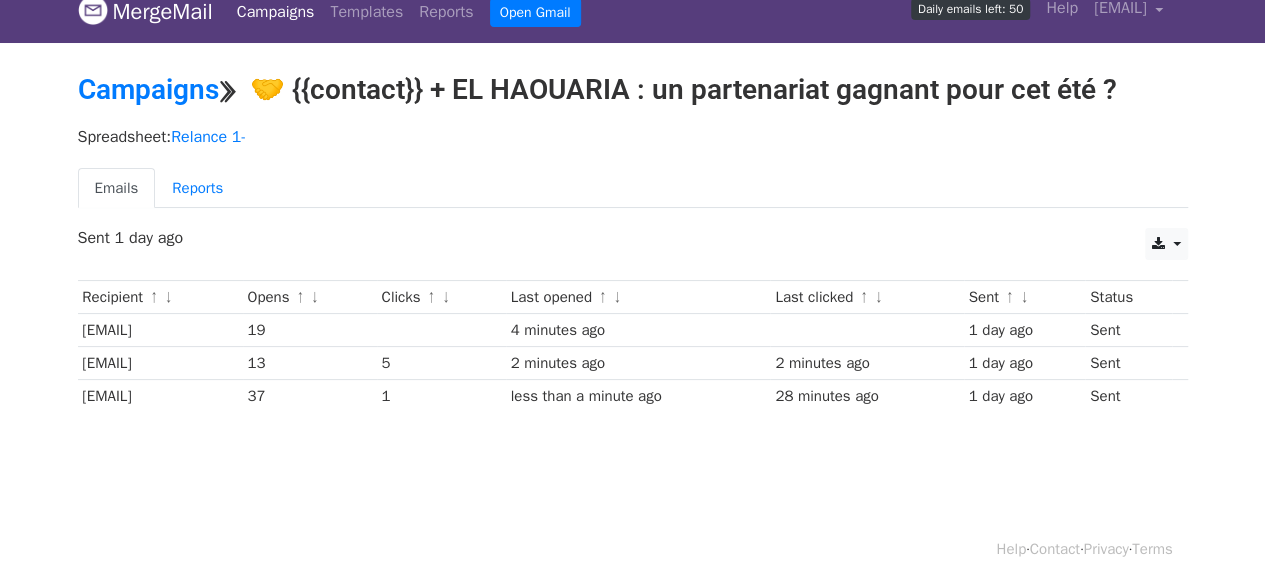 scroll, scrollTop: 0, scrollLeft: 0, axis: both 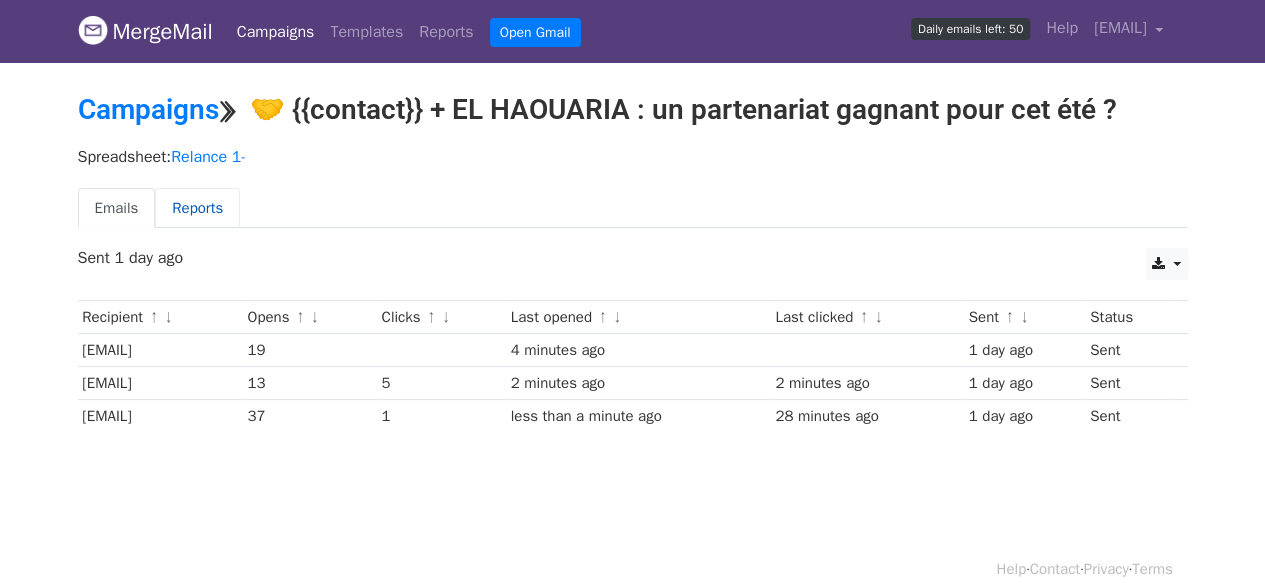 click on "Reports" at bounding box center (197, 208) 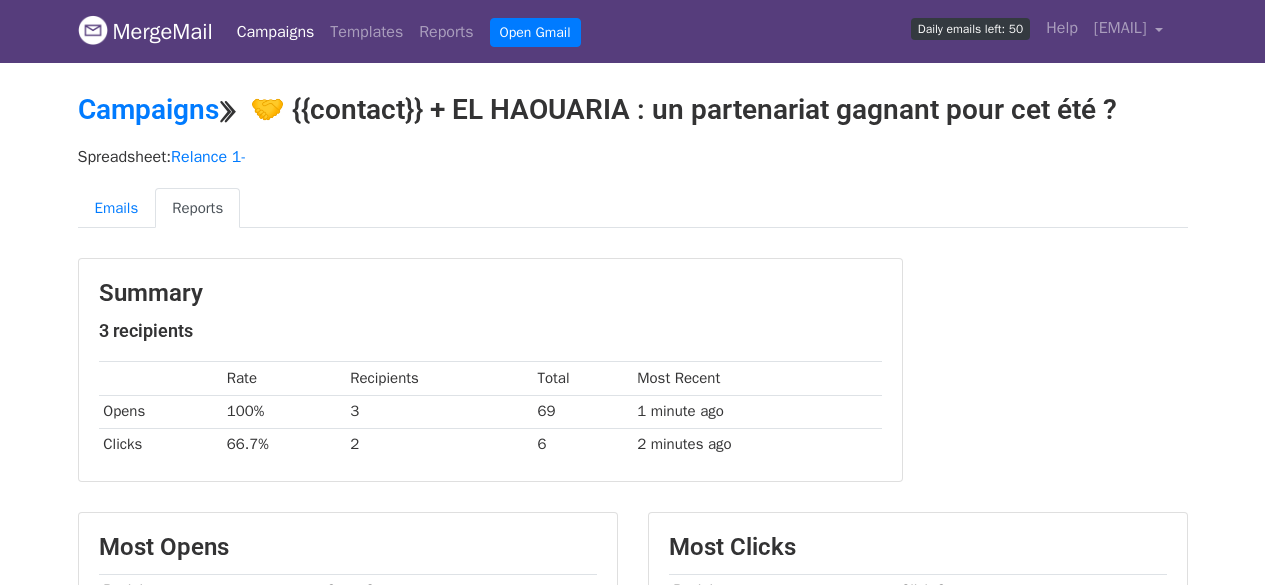 scroll, scrollTop: 0, scrollLeft: 0, axis: both 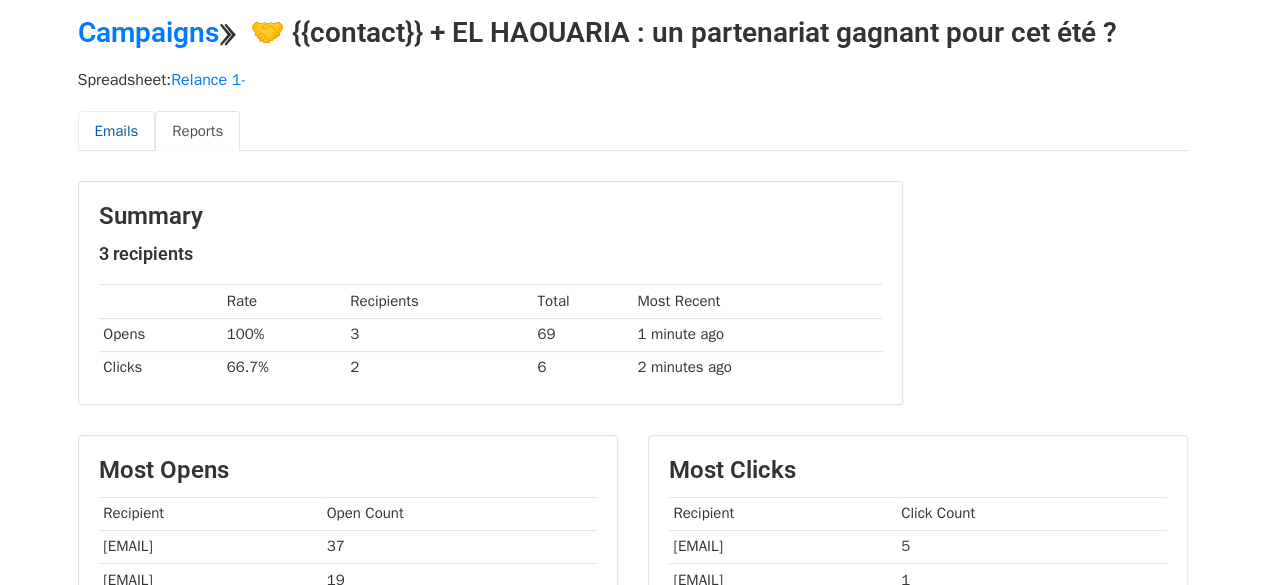 click on "Emails" at bounding box center (117, 131) 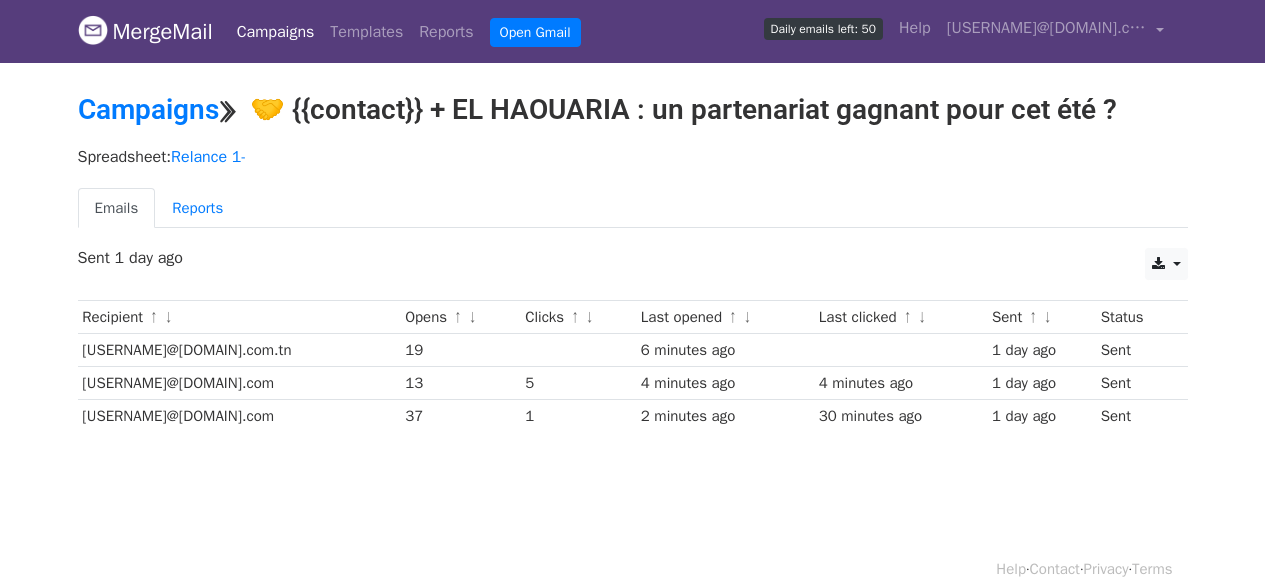 scroll, scrollTop: 0, scrollLeft: 0, axis: both 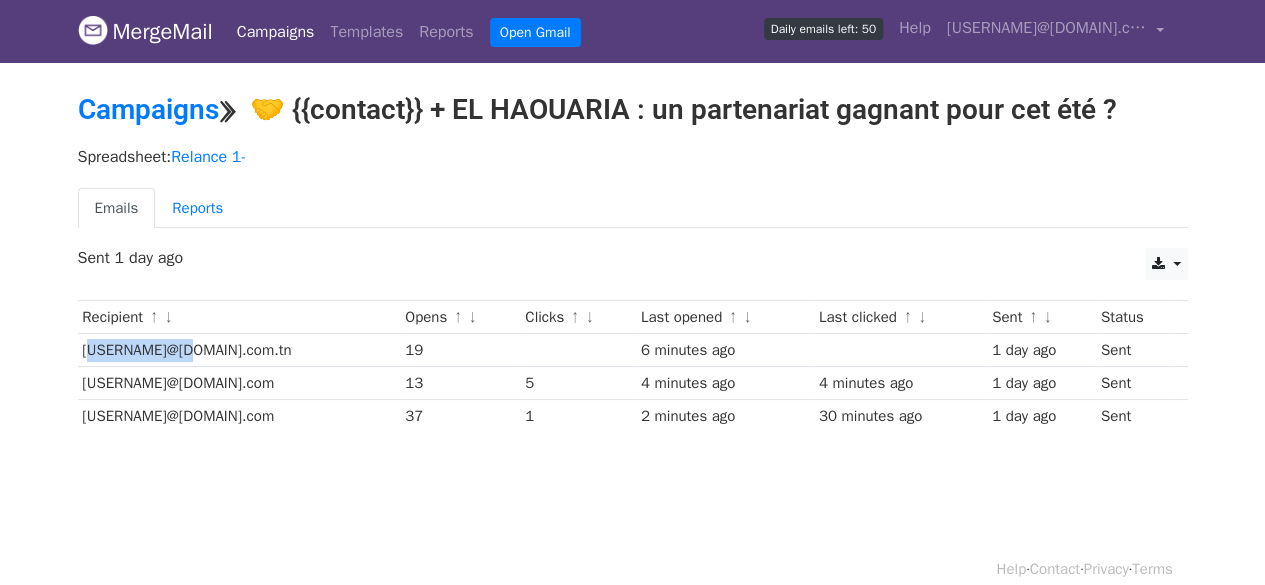 drag, startPoint x: 79, startPoint y: 339, endPoint x: 168, endPoint y: 346, distance: 89.27486 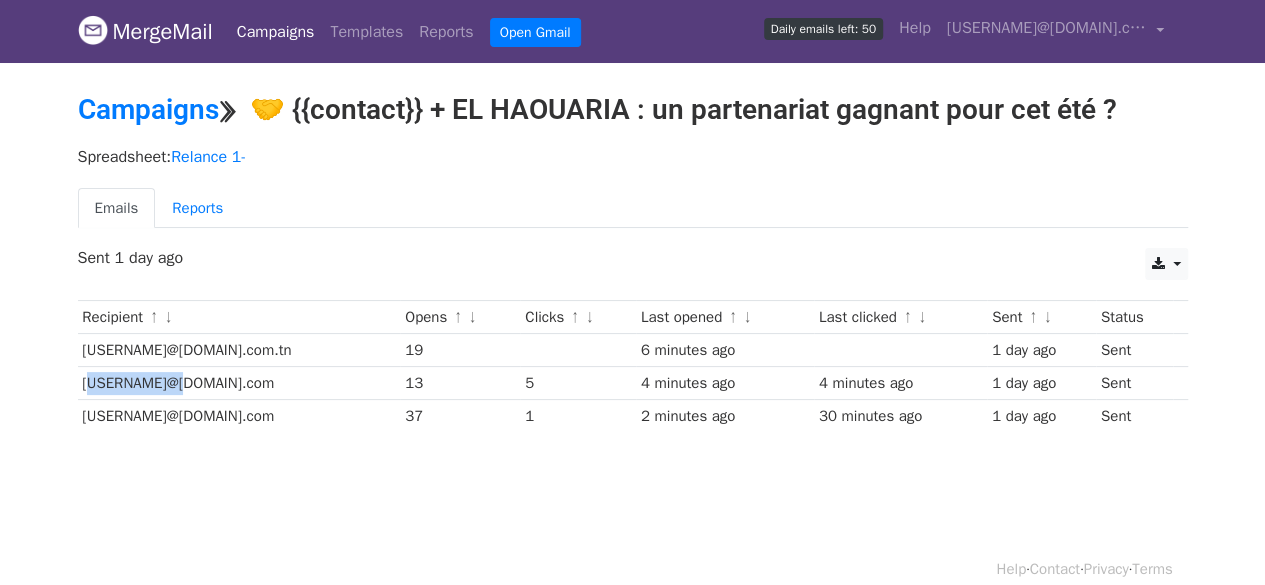drag, startPoint x: 81, startPoint y: 378, endPoint x: 154, endPoint y: 376, distance: 73.02739 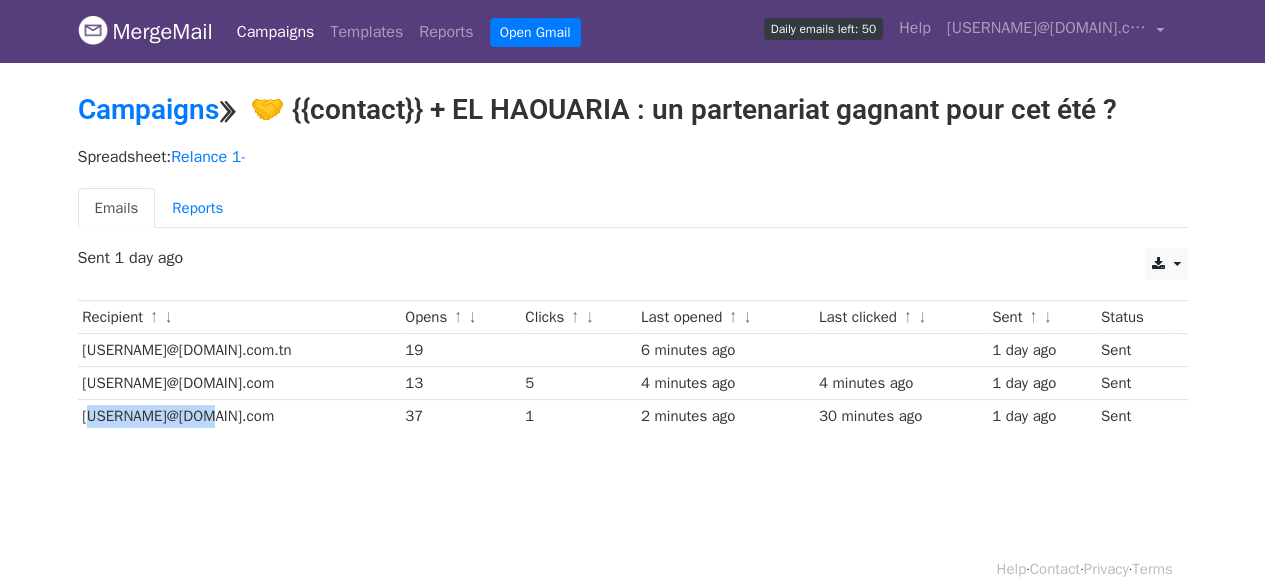 drag, startPoint x: 85, startPoint y: 408, endPoint x: 181, endPoint y: 413, distance: 96.13012 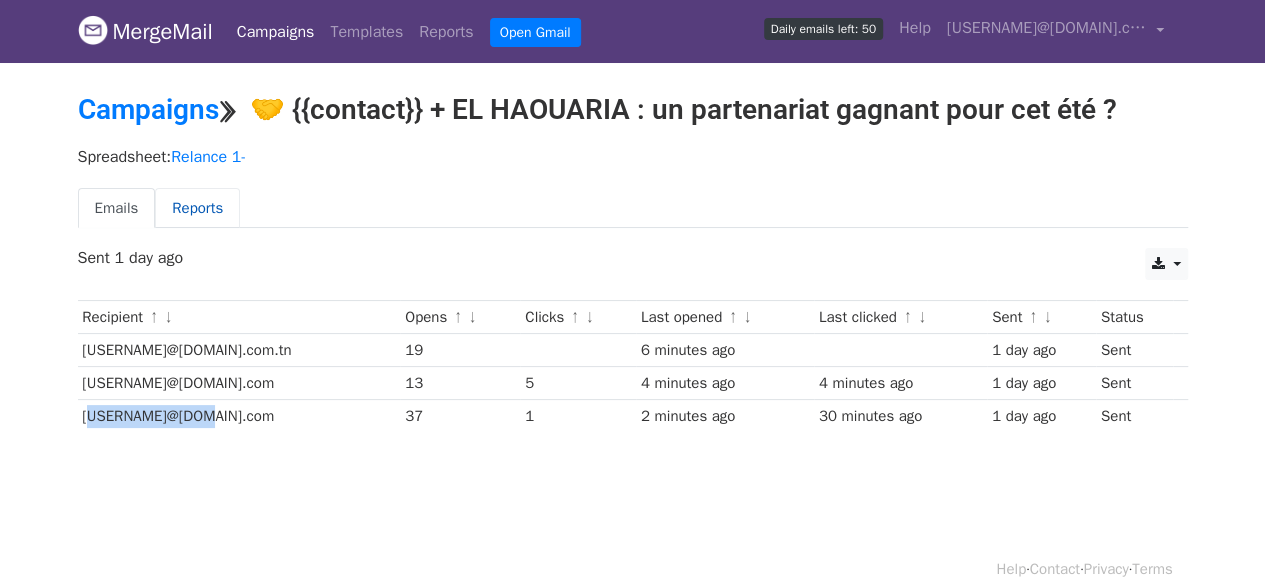 click on "Reports" at bounding box center [197, 208] 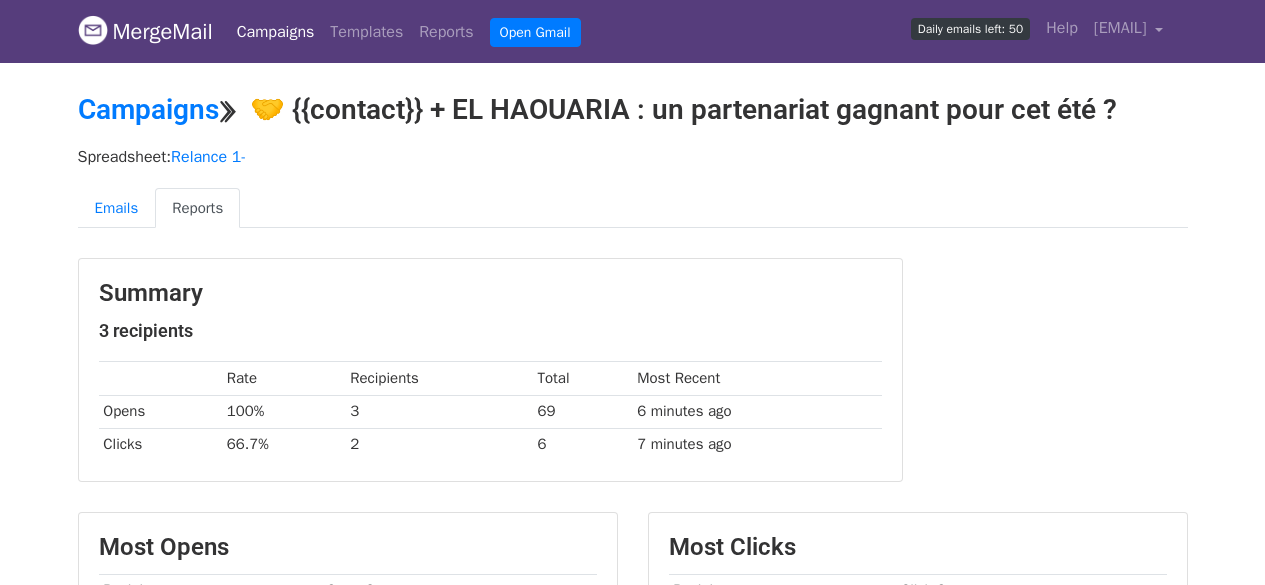 scroll, scrollTop: 0, scrollLeft: 0, axis: both 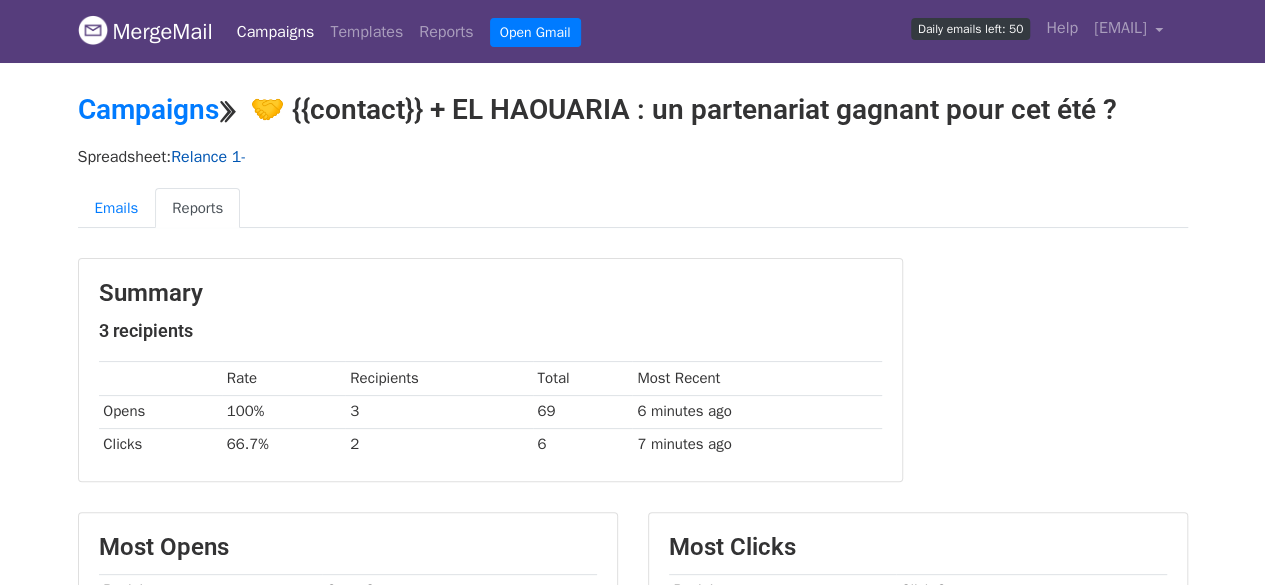 click on "Relance 1-" at bounding box center [208, 157] 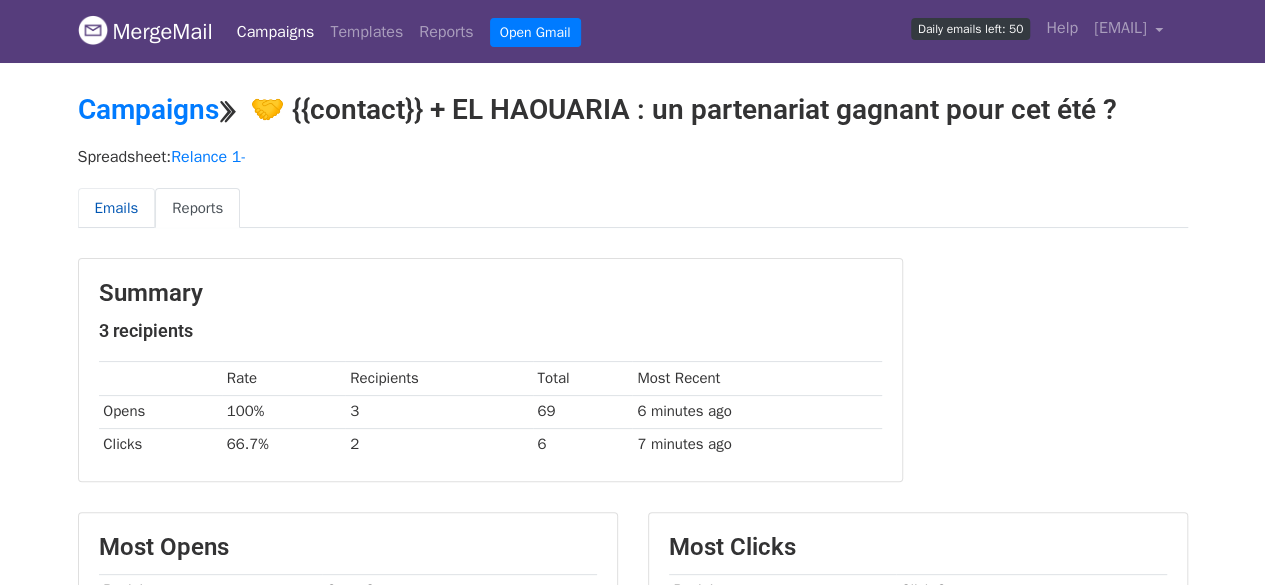 click on "Emails" at bounding box center [117, 208] 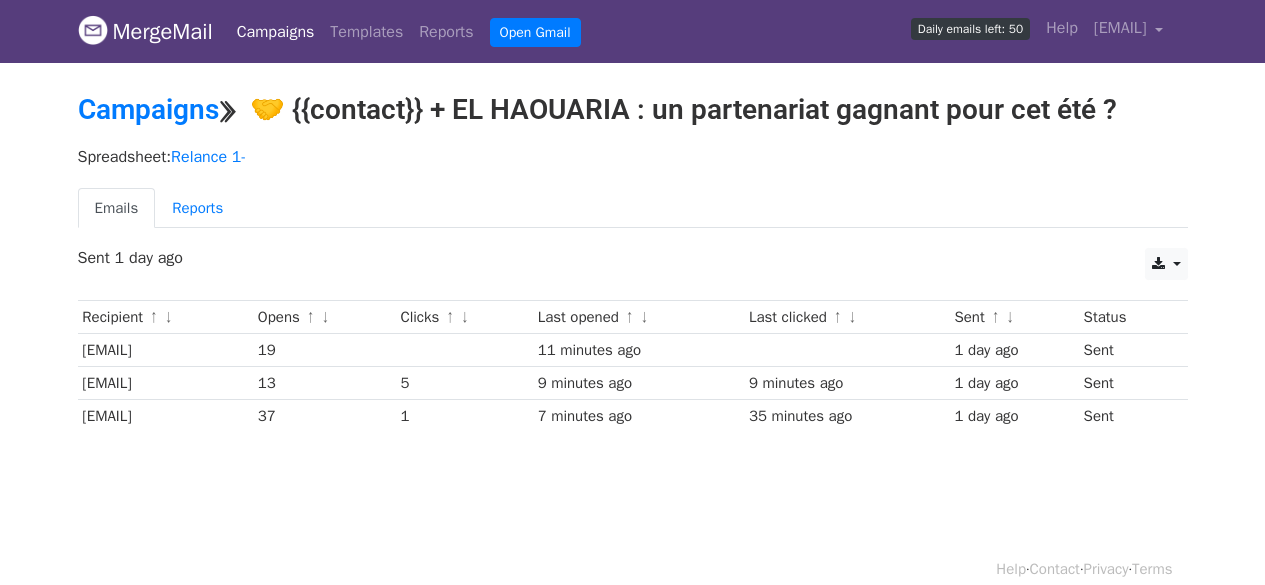 scroll, scrollTop: 0, scrollLeft: 0, axis: both 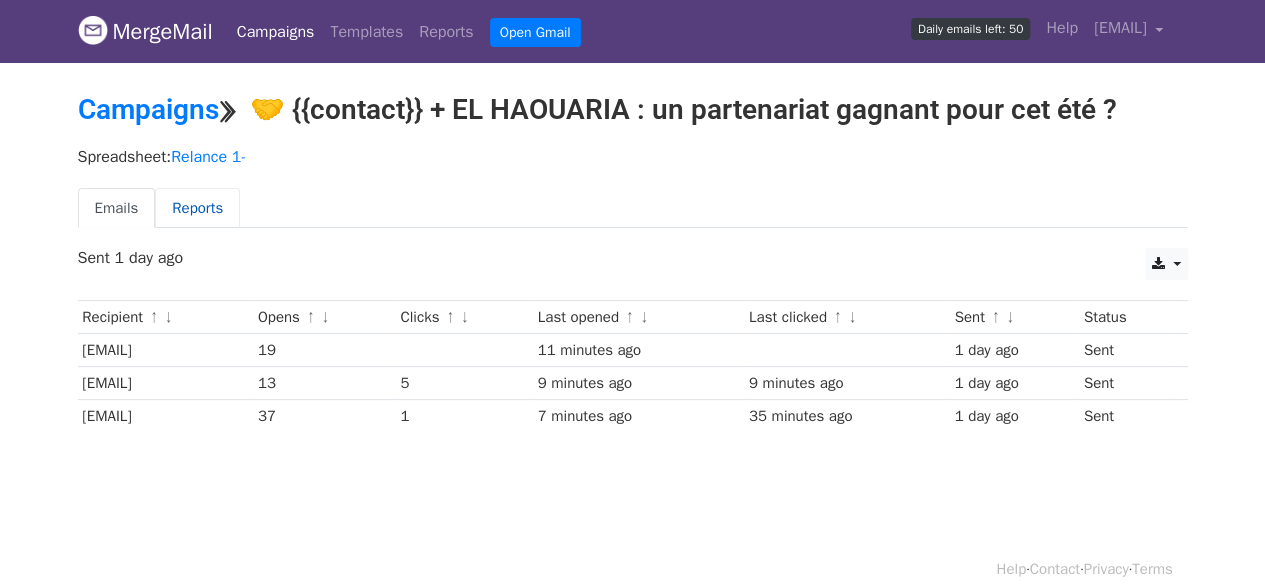 click on "Reports" at bounding box center [197, 208] 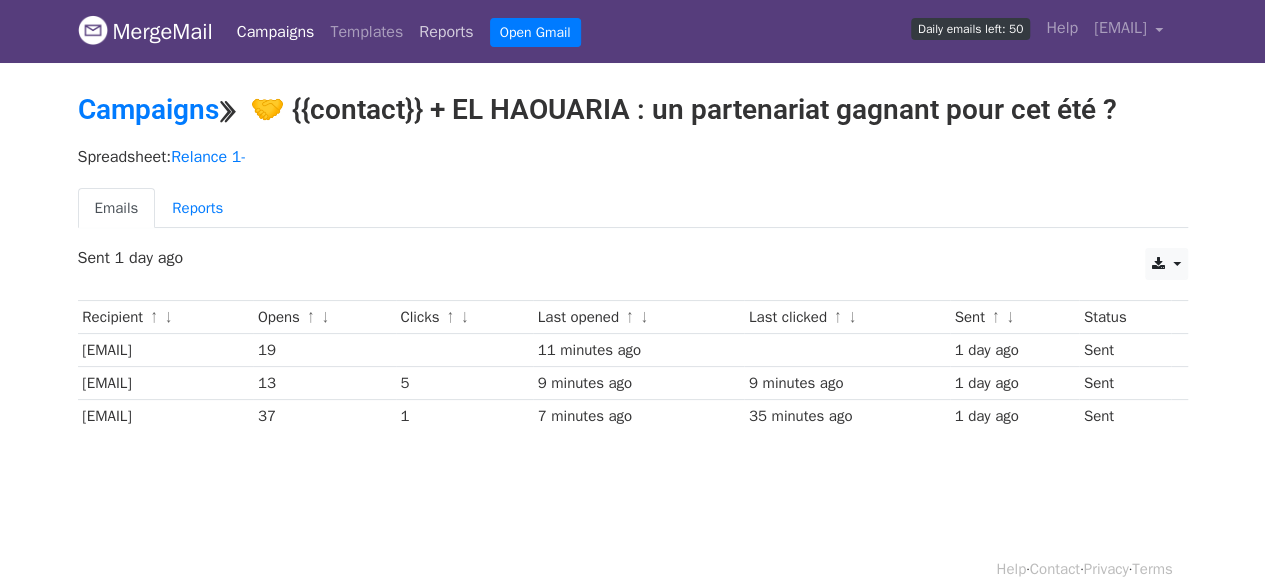 click on "Reports" at bounding box center (446, 32) 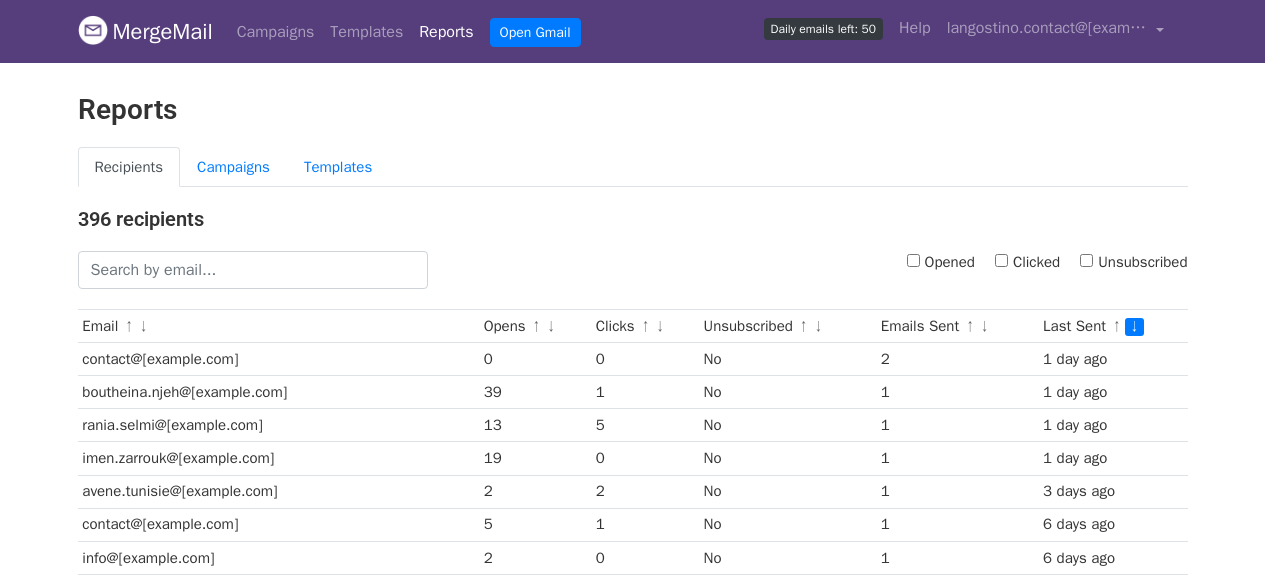 scroll, scrollTop: 98, scrollLeft: 0, axis: vertical 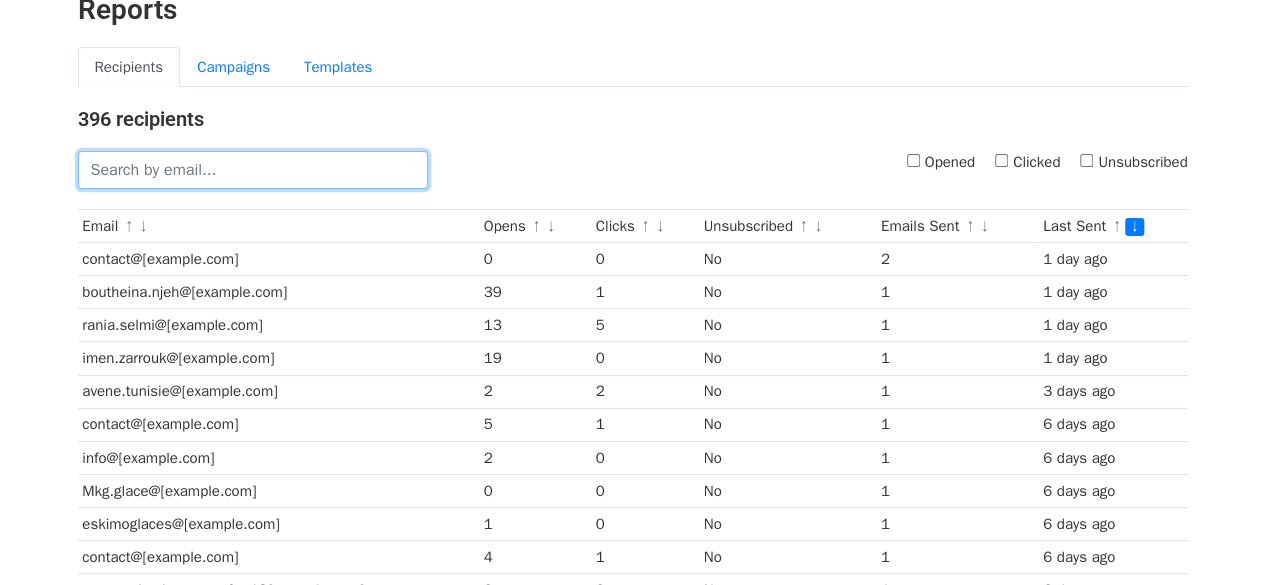 click at bounding box center (253, 170) 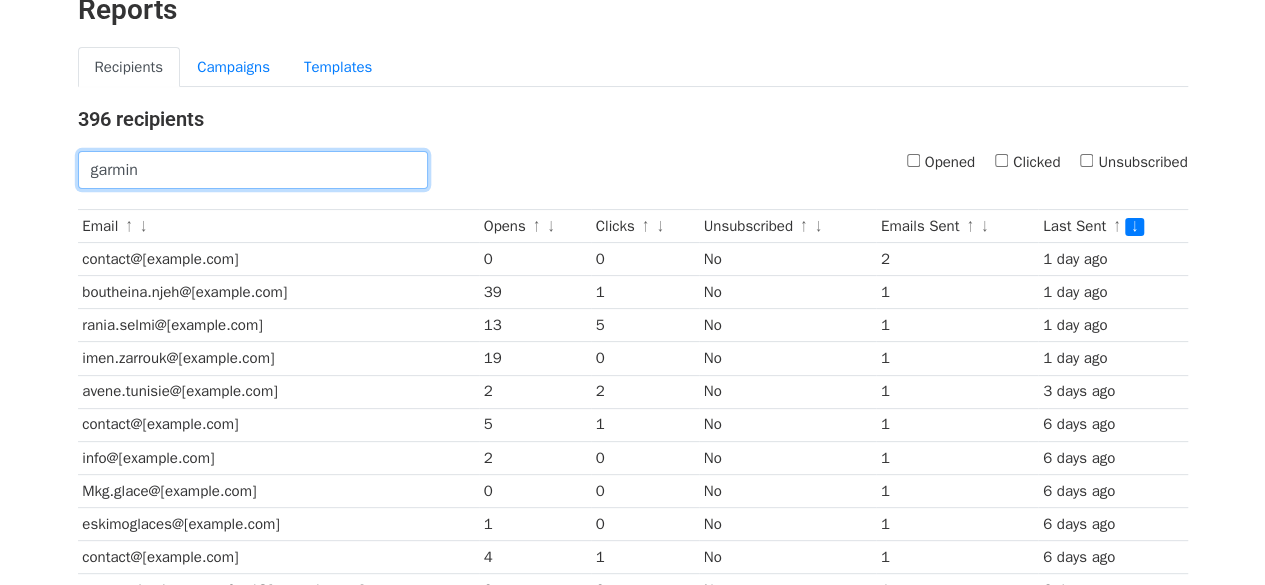 type on "garmin" 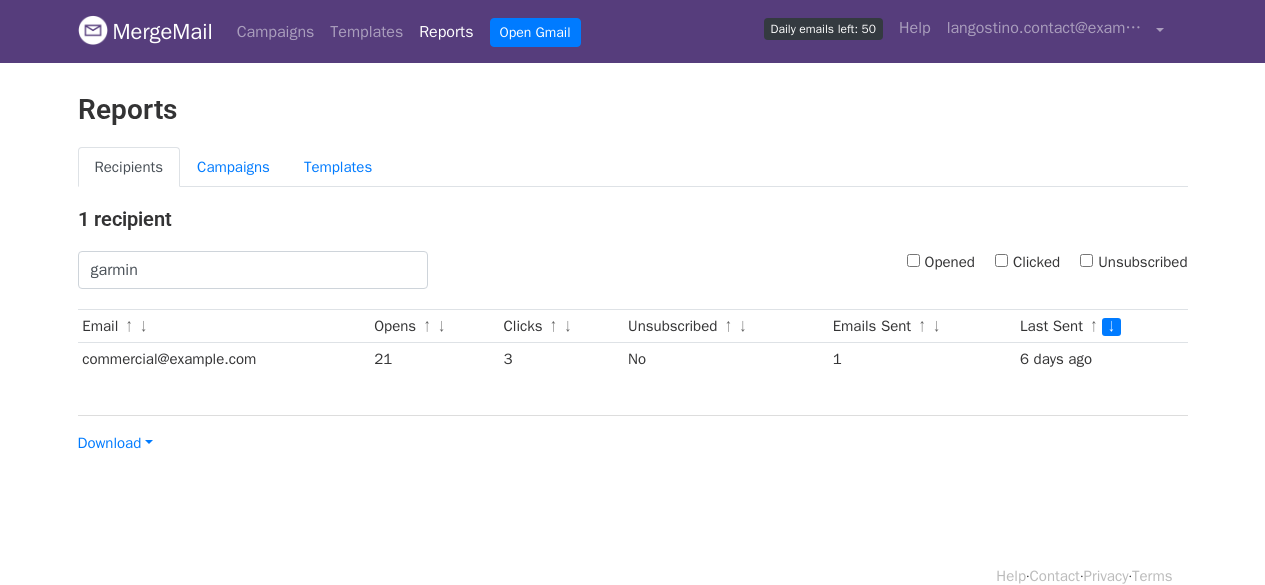 scroll, scrollTop: 0, scrollLeft: 0, axis: both 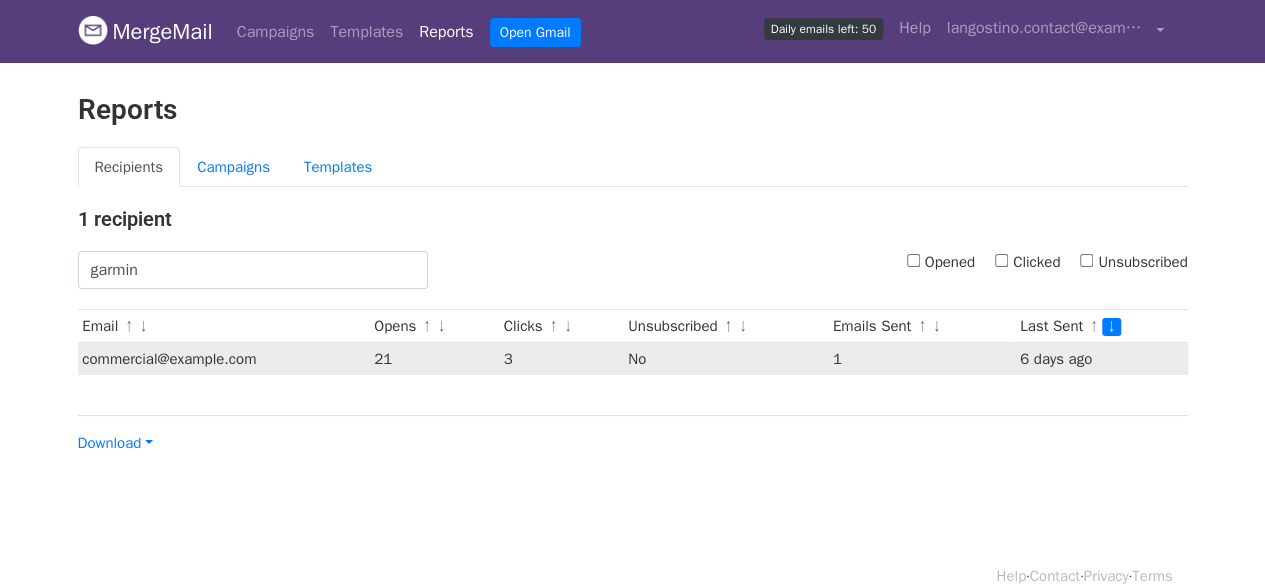 click on "commercial@example.com" at bounding box center (224, 359) 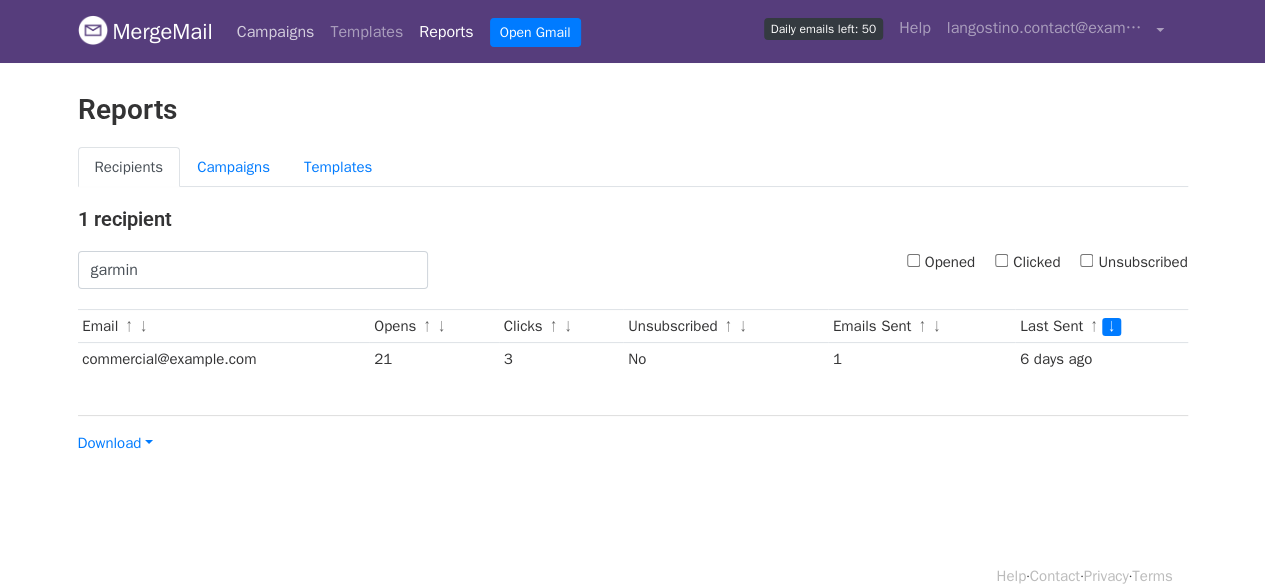 click on "Campaigns" at bounding box center [276, 32] 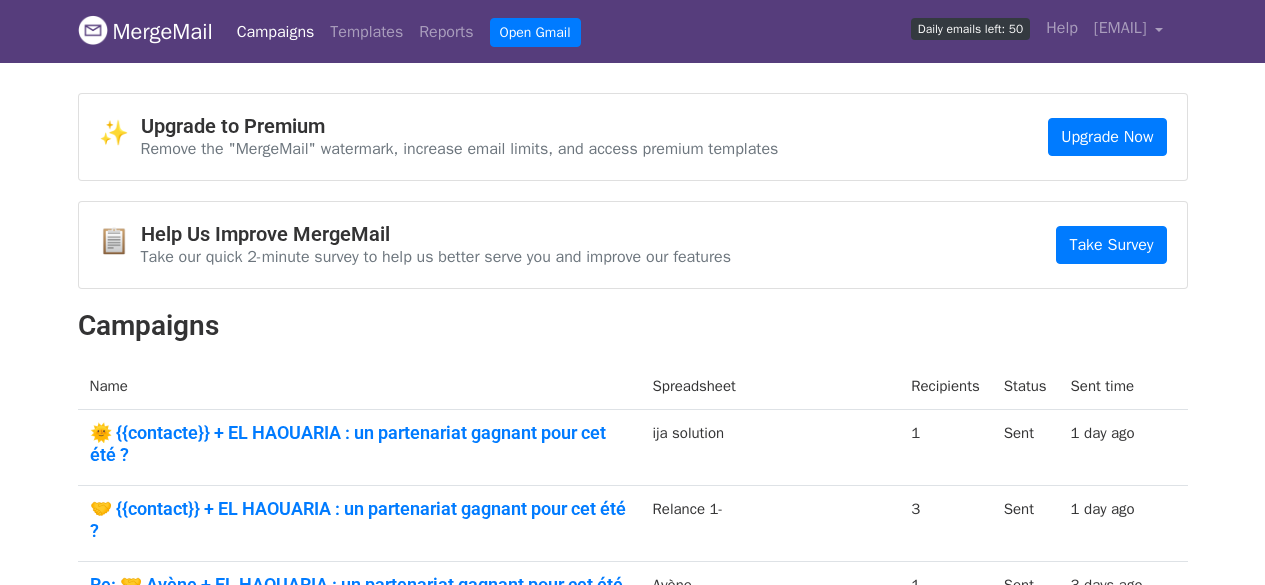 scroll, scrollTop: 500, scrollLeft: 0, axis: vertical 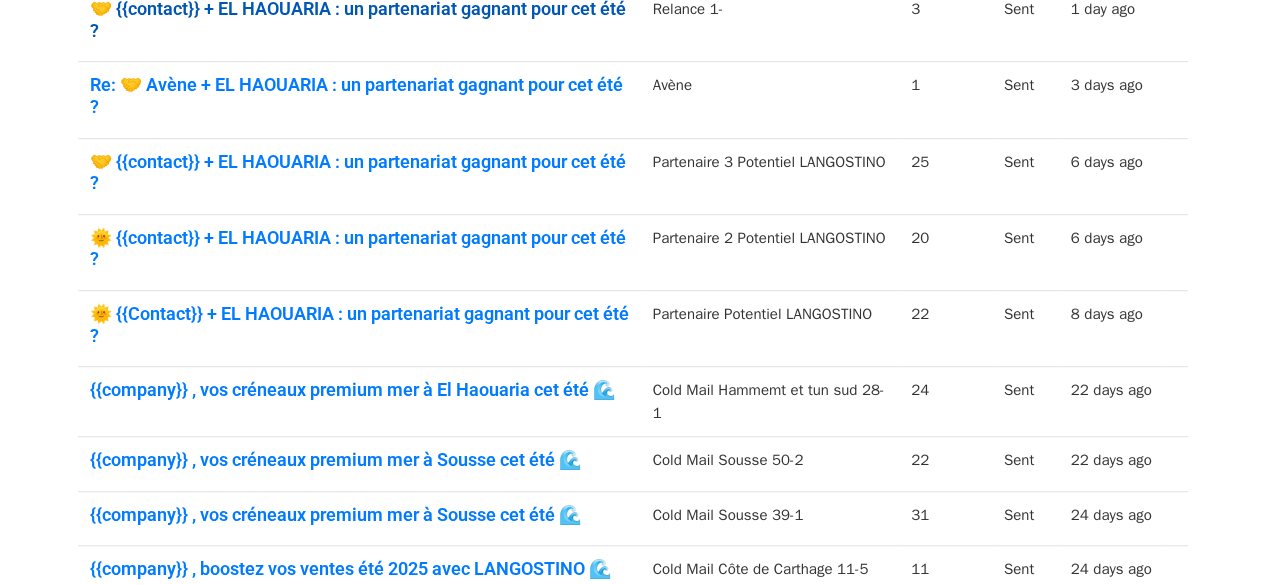 click on "🤝 {{contact}} + EL HAOUARIA : un partenariat gagnant pour cet été ?" at bounding box center (359, 19) 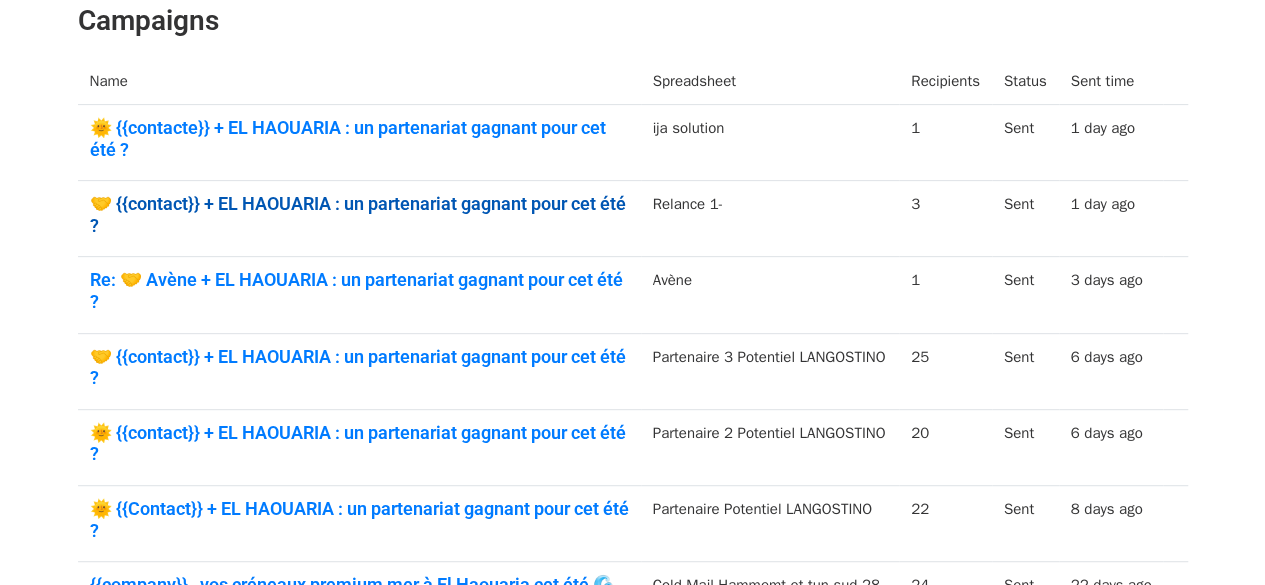 scroll, scrollTop: 300, scrollLeft: 0, axis: vertical 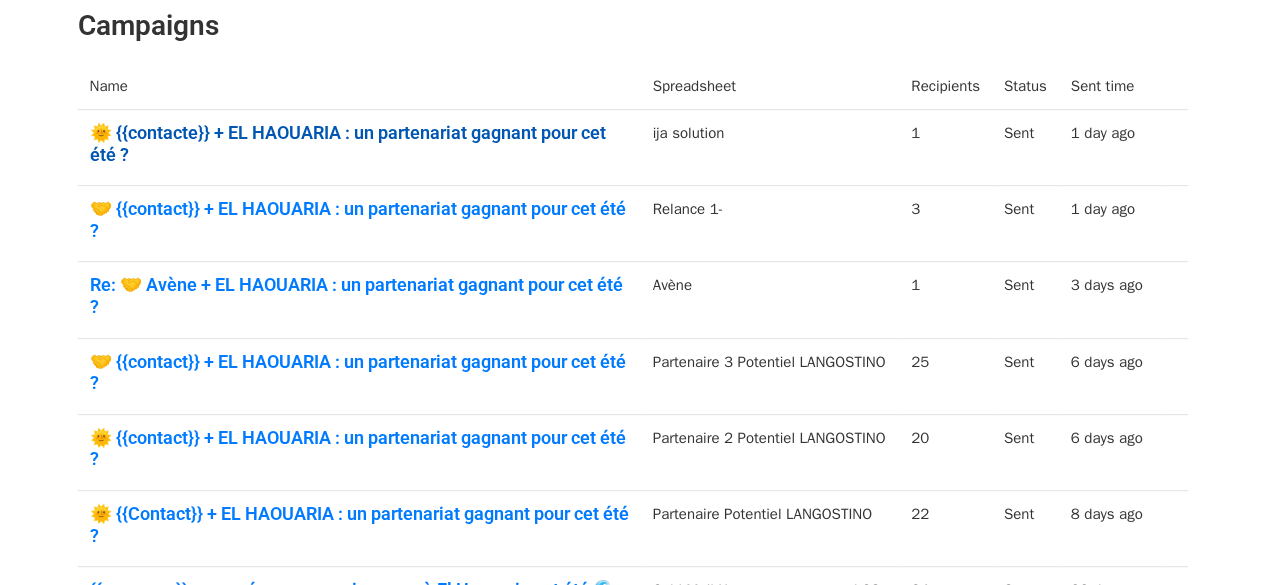 click on "🌞 {{contacte}} + EL HAOUARIA : un partenariat gagnant pour cet été ?" at bounding box center (359, 143) 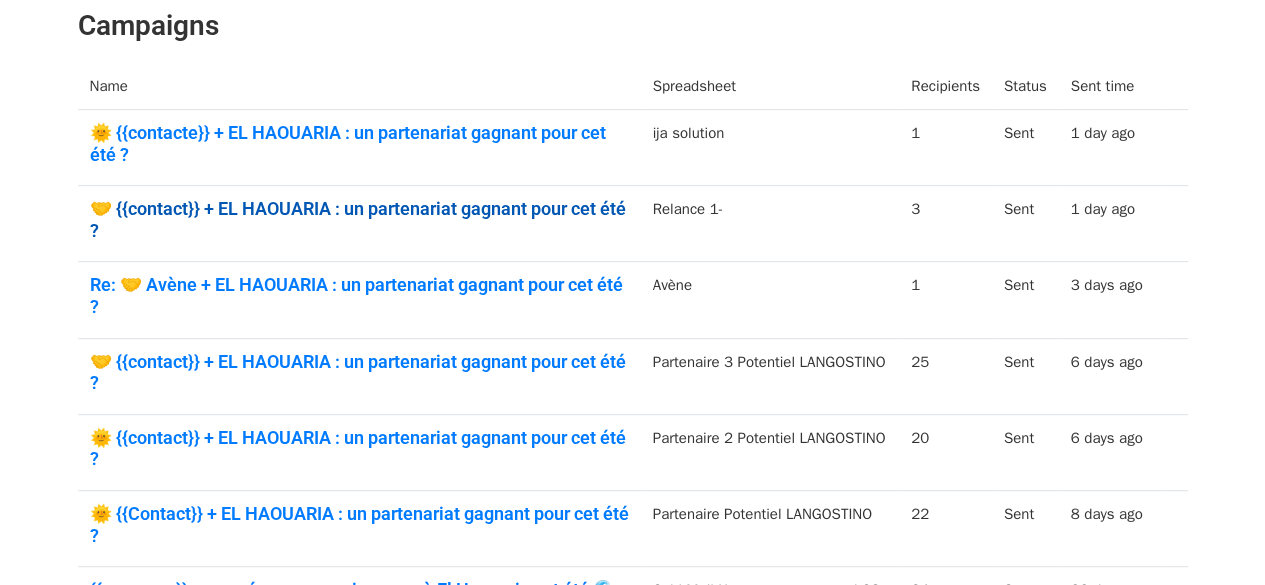 click on "🤝 {{contact}} + EL HAOUARIA : un partenariat gagnant pour cet été ?" at bounding box center (359, 219) 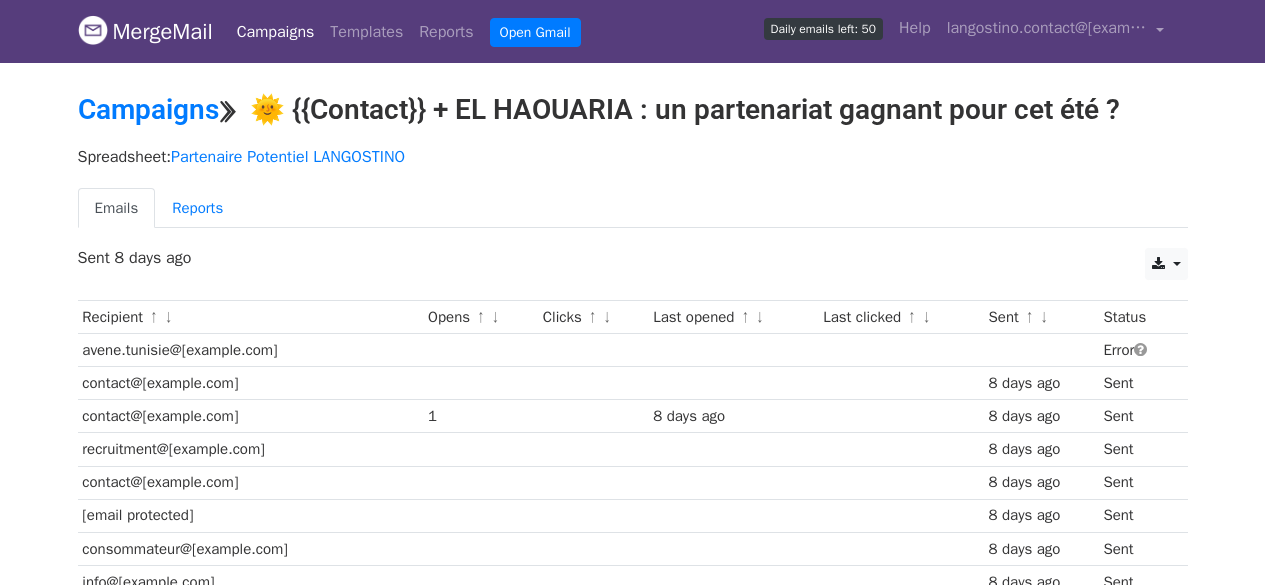 scroll, scrollTop: 0, scrollLeft: 0, axis: both 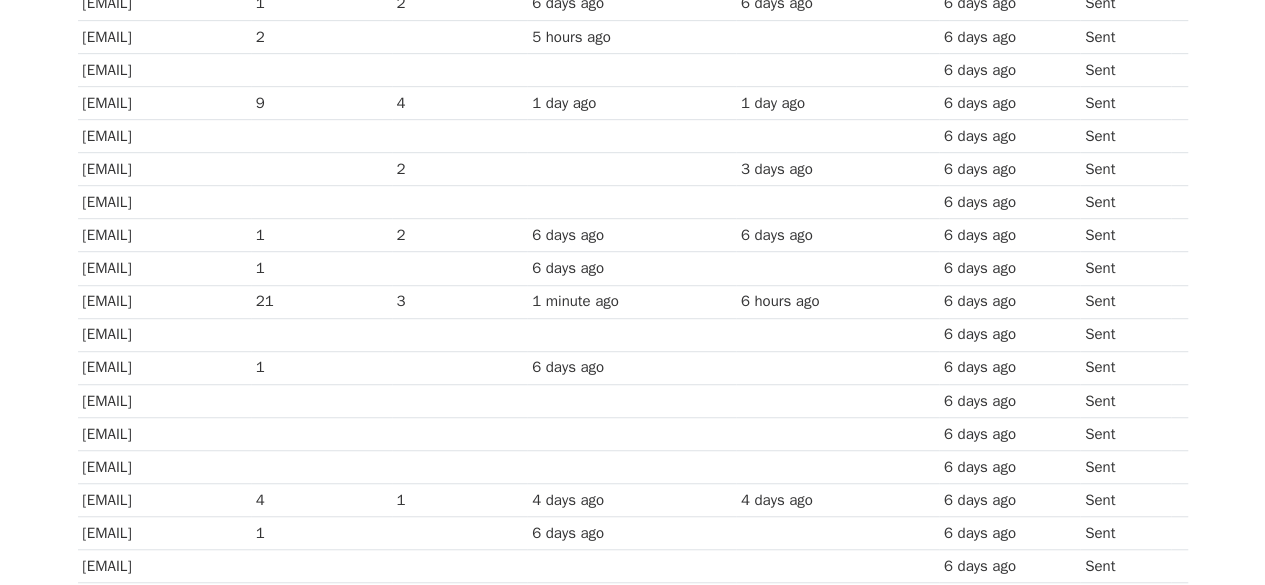 click on "21" at bounding box center (321, 301) 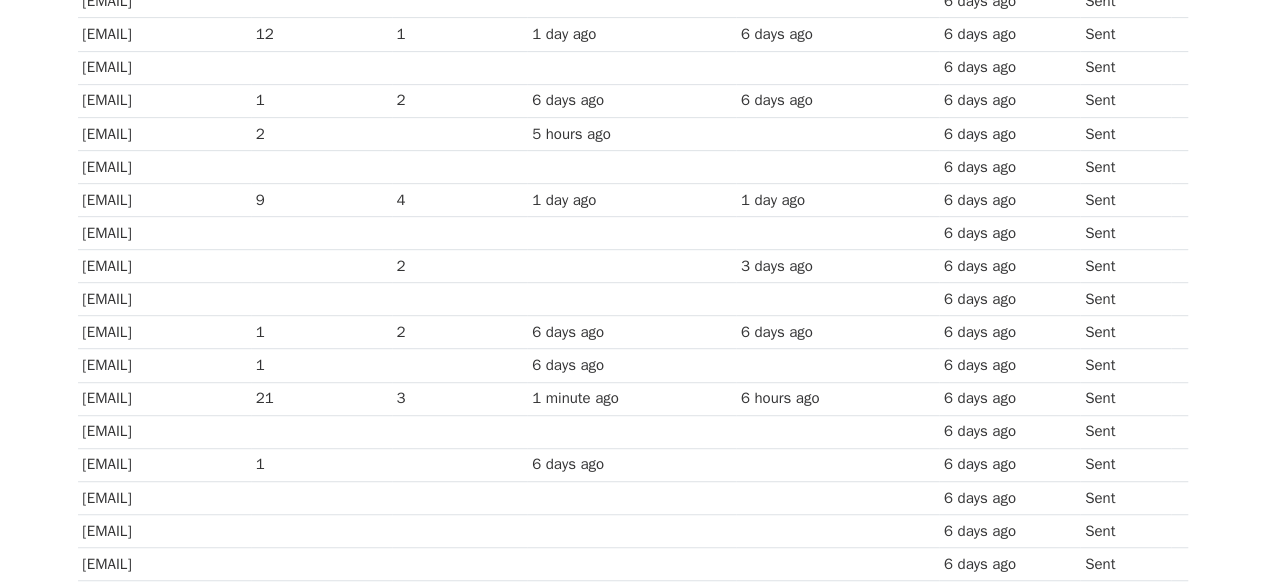 scroll, scrollTop: 412, scrollLeft: 0, axis: vertical 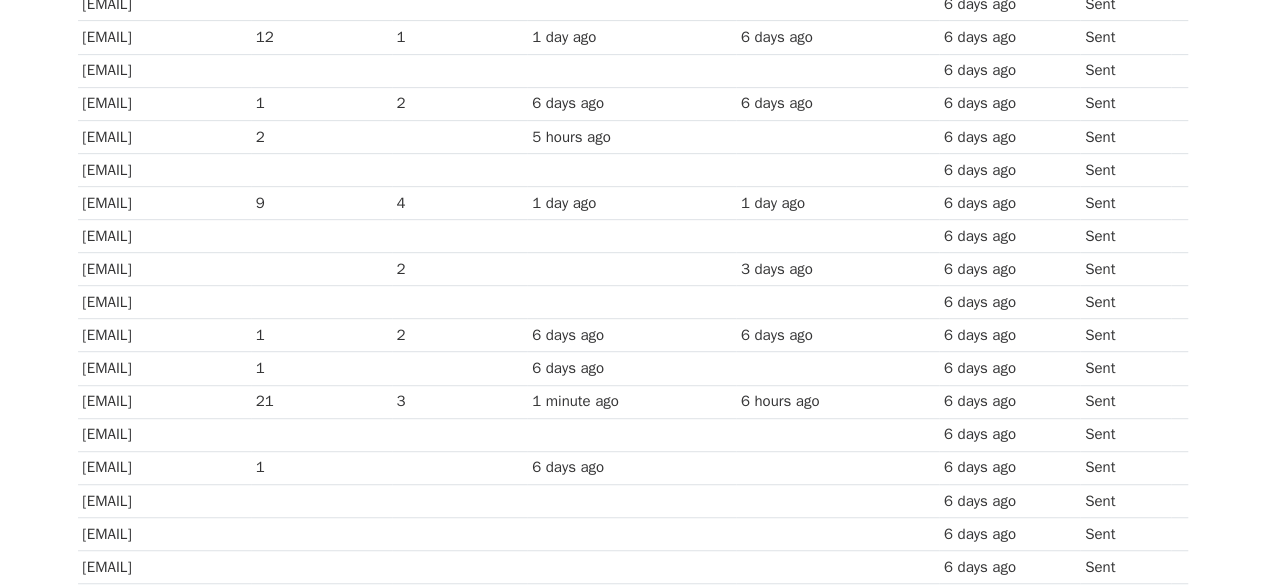 click on "1" at bounding box center (321, 368) 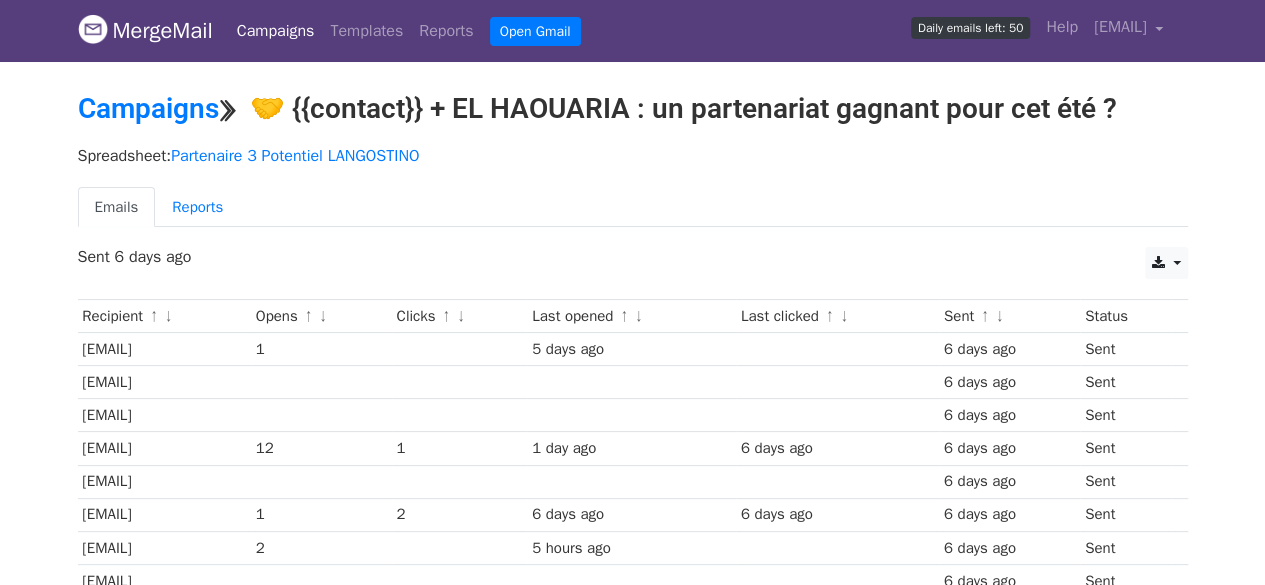 scroll, scrollTop: 0, scrollLeft: 0, axis: both 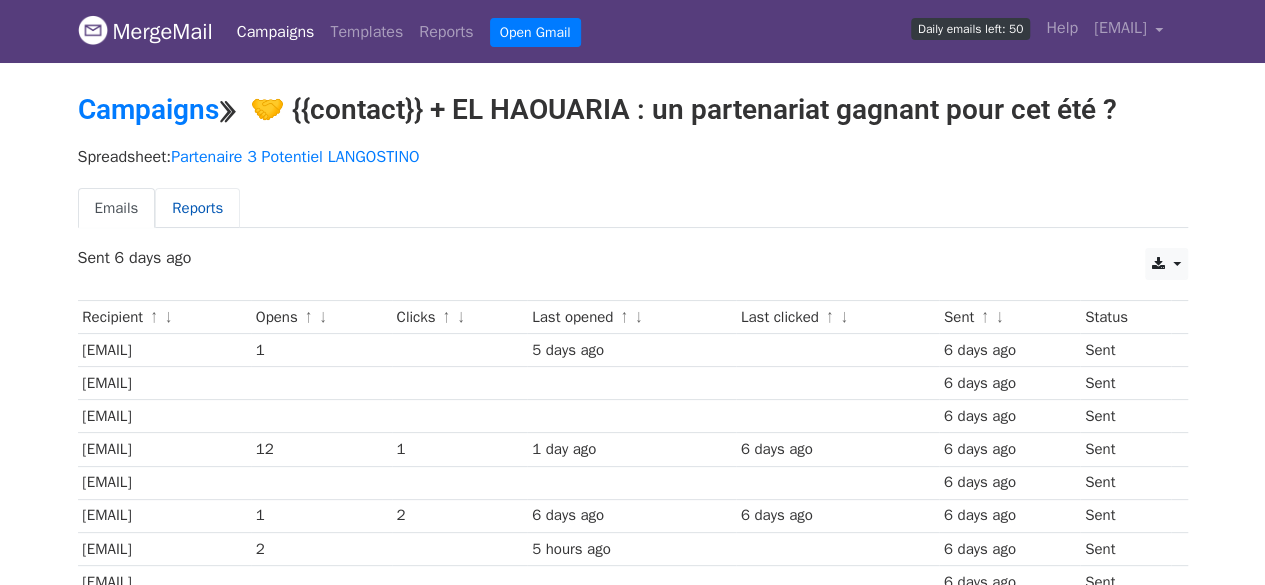click on "Reports" at bounding box center [197, 208] 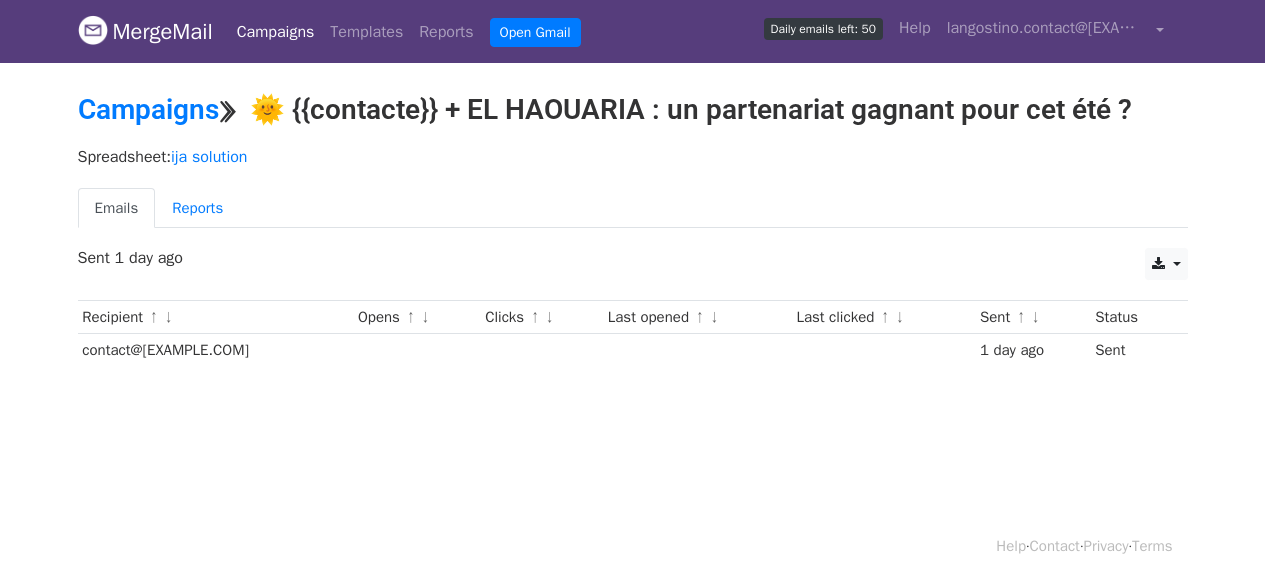 scroll, scrollTop: 0, scrollLeft: 0, axis: both 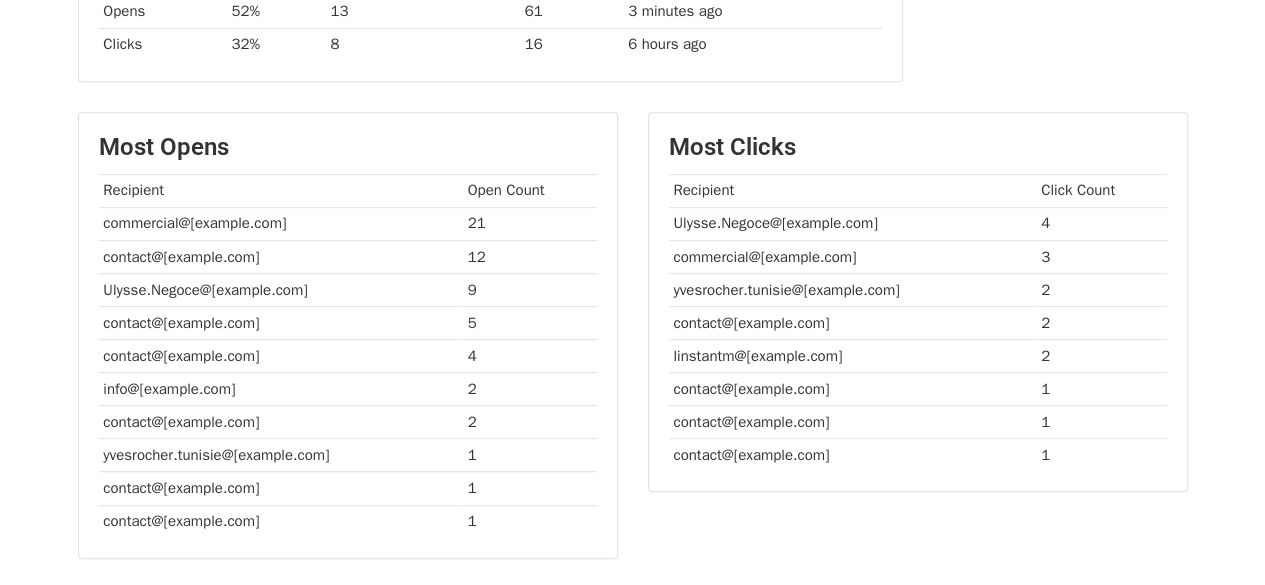 click on "[EMAIL]" at bounding box center [281, 455] 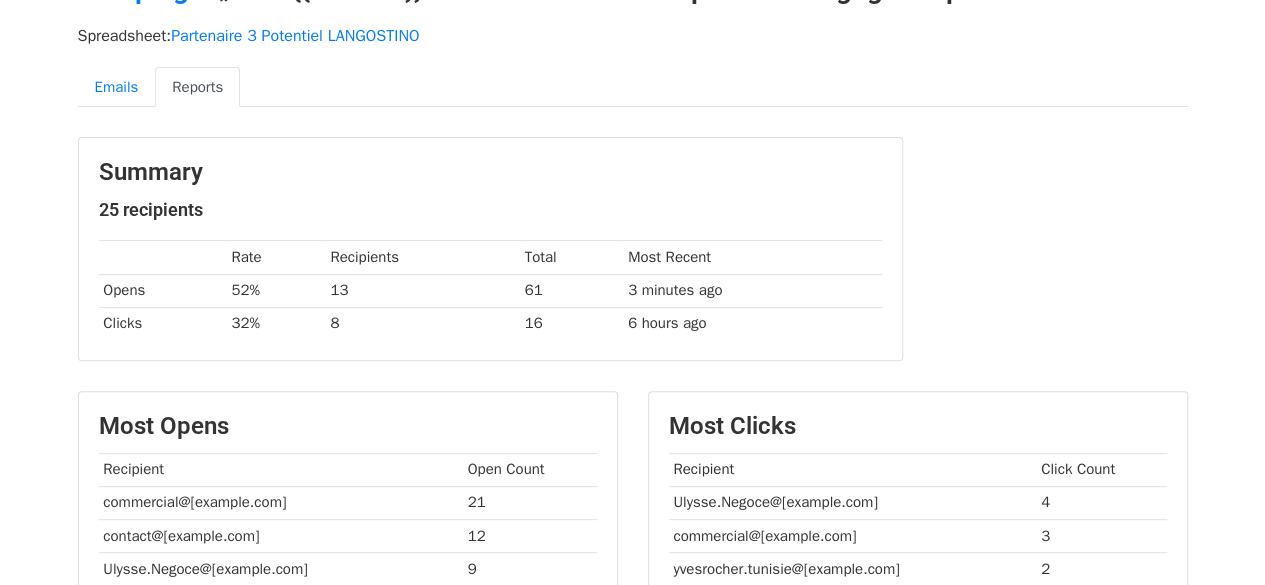 scroll, scrollTop: 0, scrollLeft: 0, axis: both 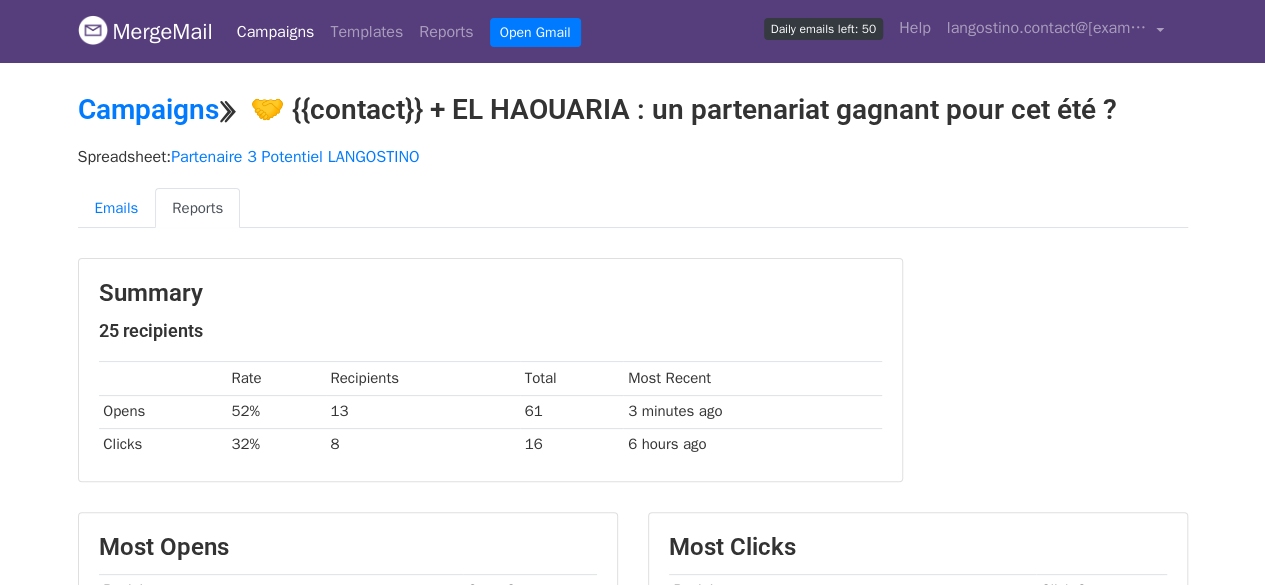 click on "Reports" at bounding box center [197, 208] 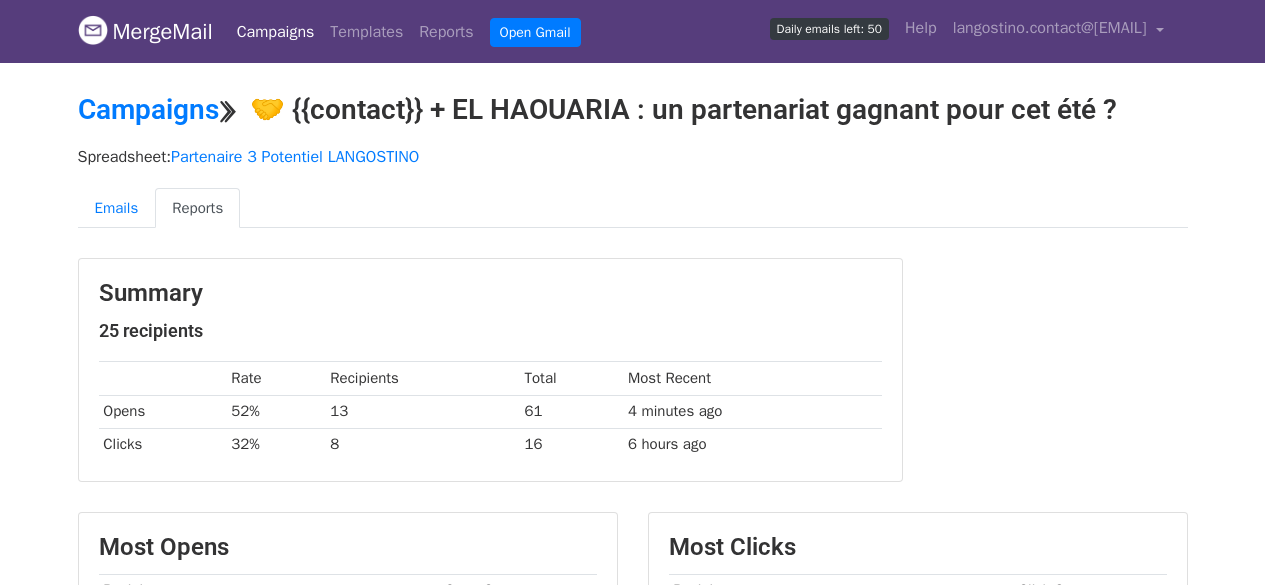 scroll, scrollTop: 0, scrollLeft: 0, axis: both 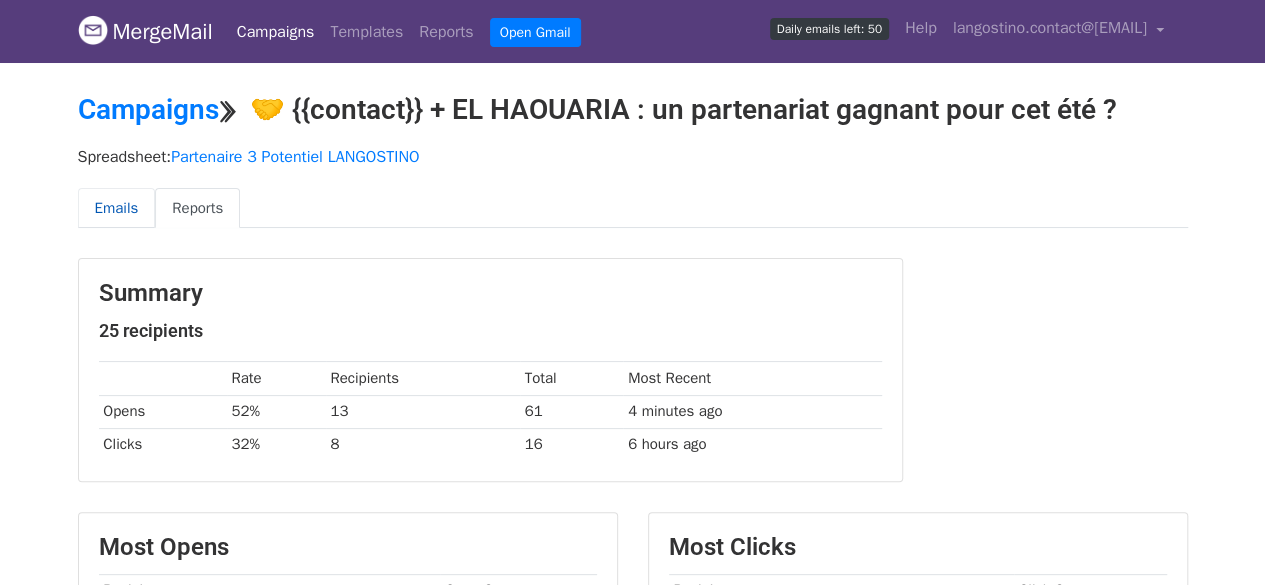 click on "Emails" at bounding box center (117, 208) 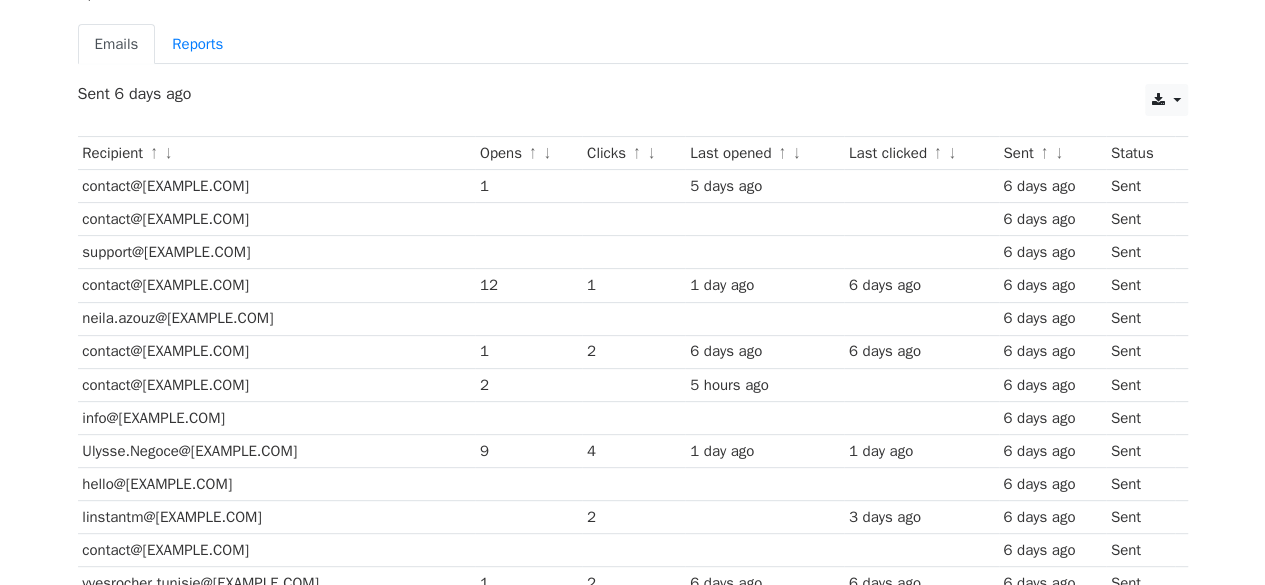scroll, scrollTop: 200, scrollLeft: 0, axis: vertical 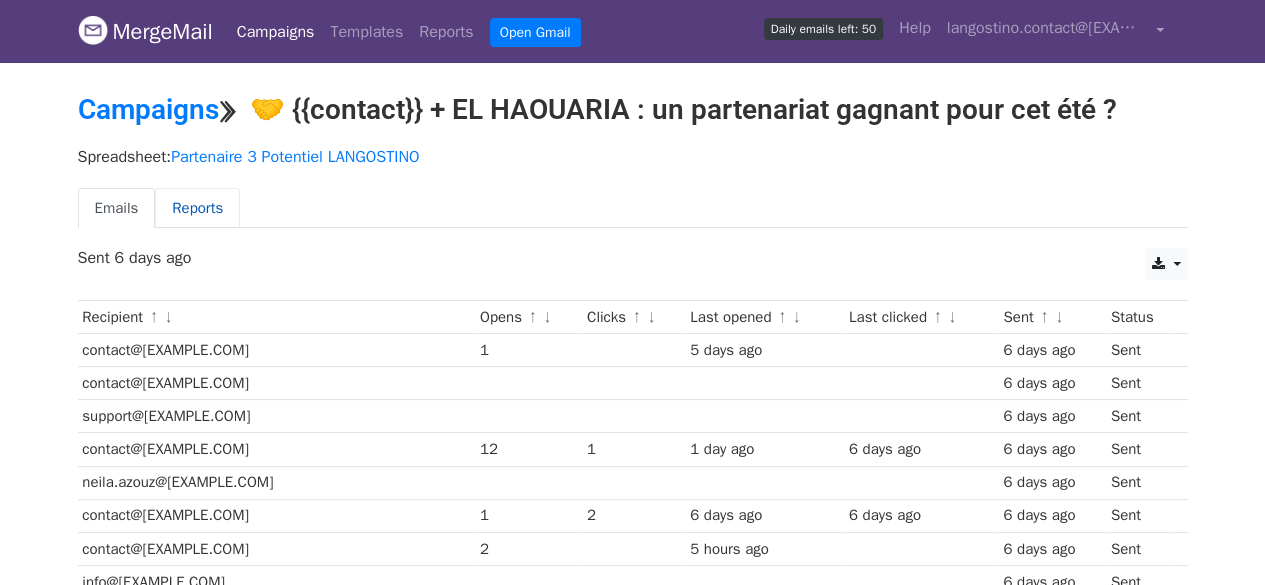 click on "Reports" at bounding box center (197, 208) 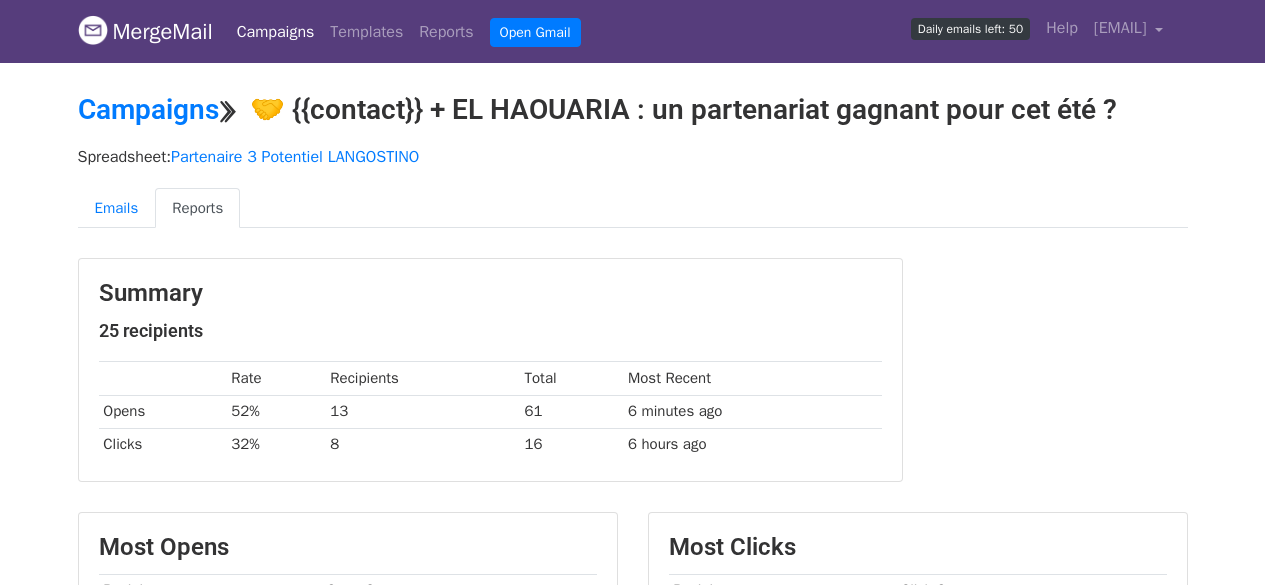 scroll, scrollTop: 0, scrollLeft: 0, axis: both 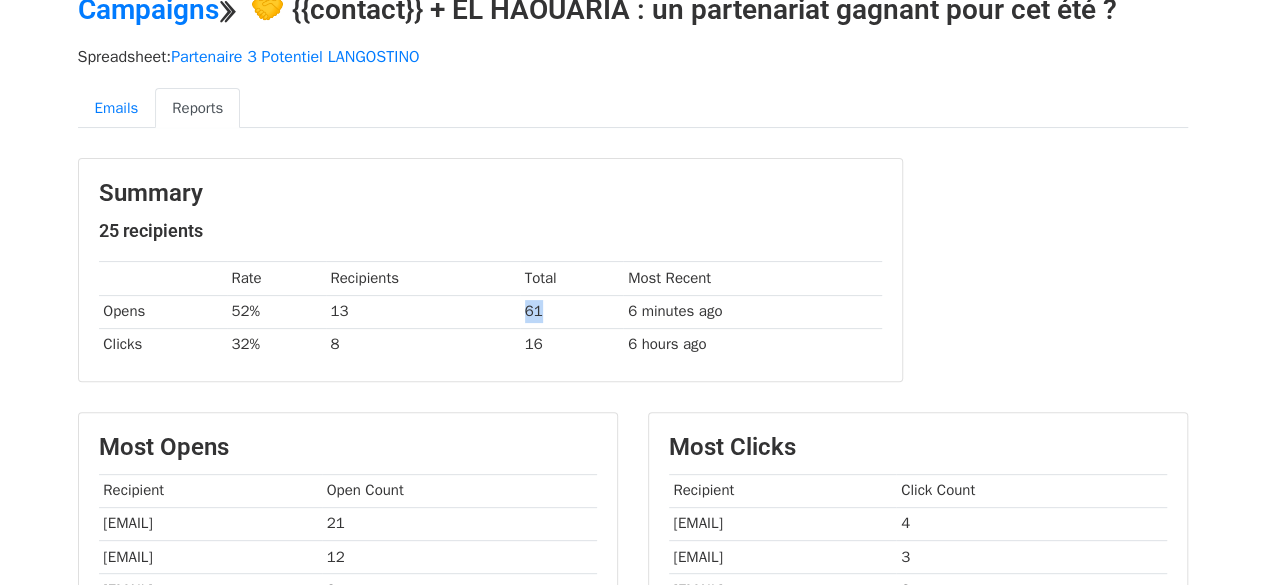drag, startPoint x: 542, startPoint y: 313, endPoint x: 766, endPoint y: 370, distance: 231.13849 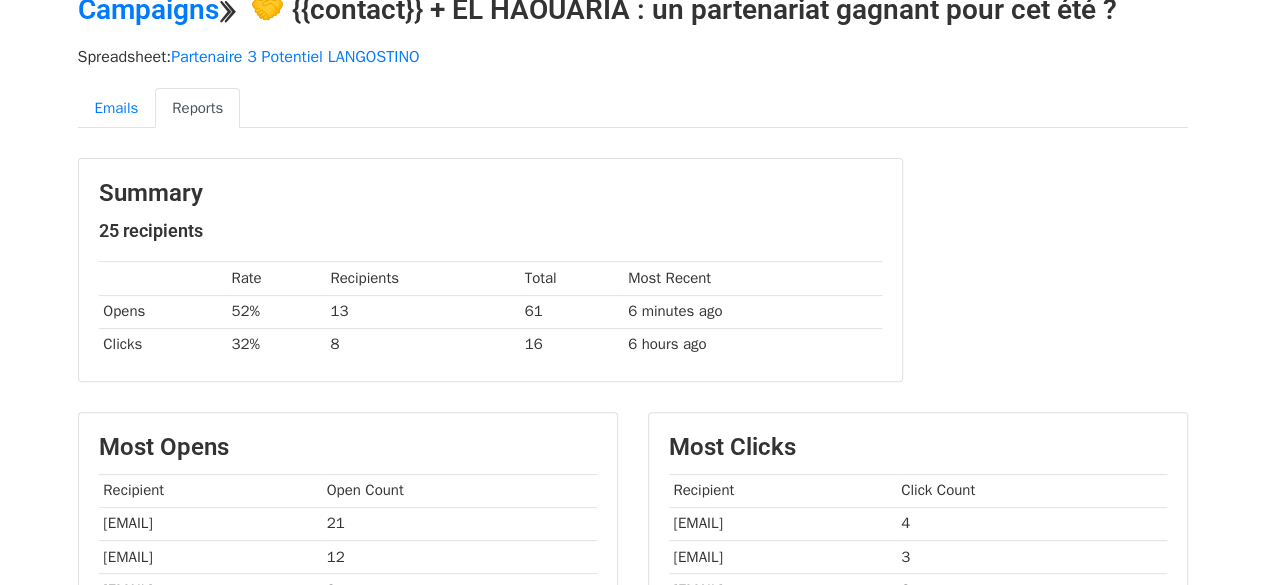 click on "Summary
25 recipients
Rate
Recipients
Total
Most Recent
Opens
52%
13
61
6 minutes ago
Clicks
32%
8
16
6 hours ago" at bounding box center (490, 270) 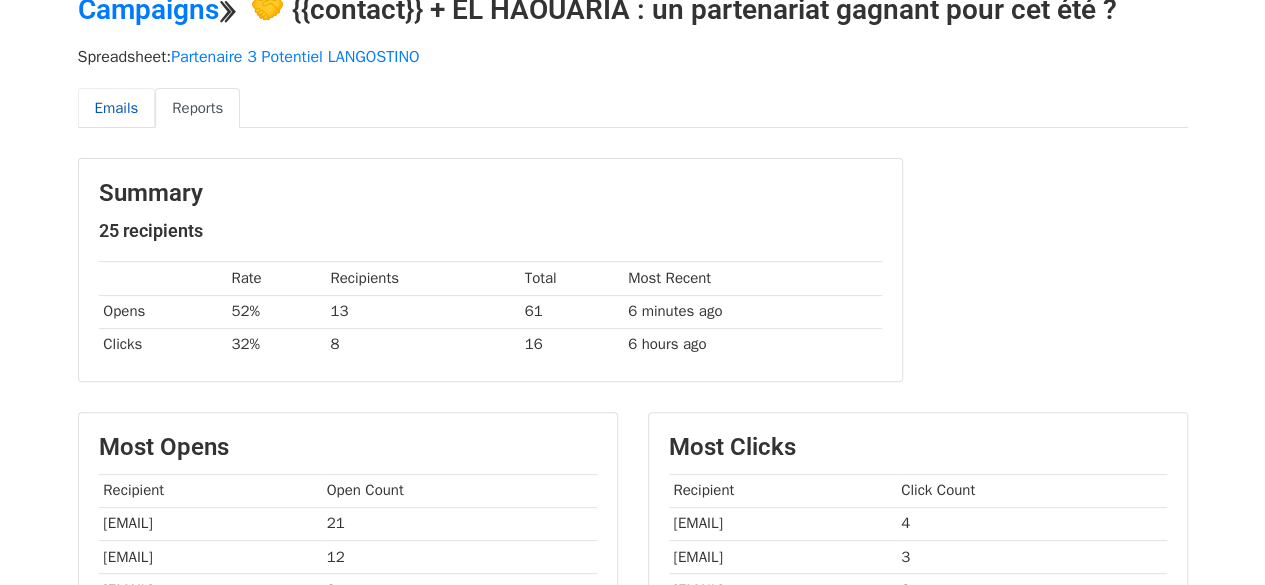 click on "Emails" at bounding box center [117, 108] 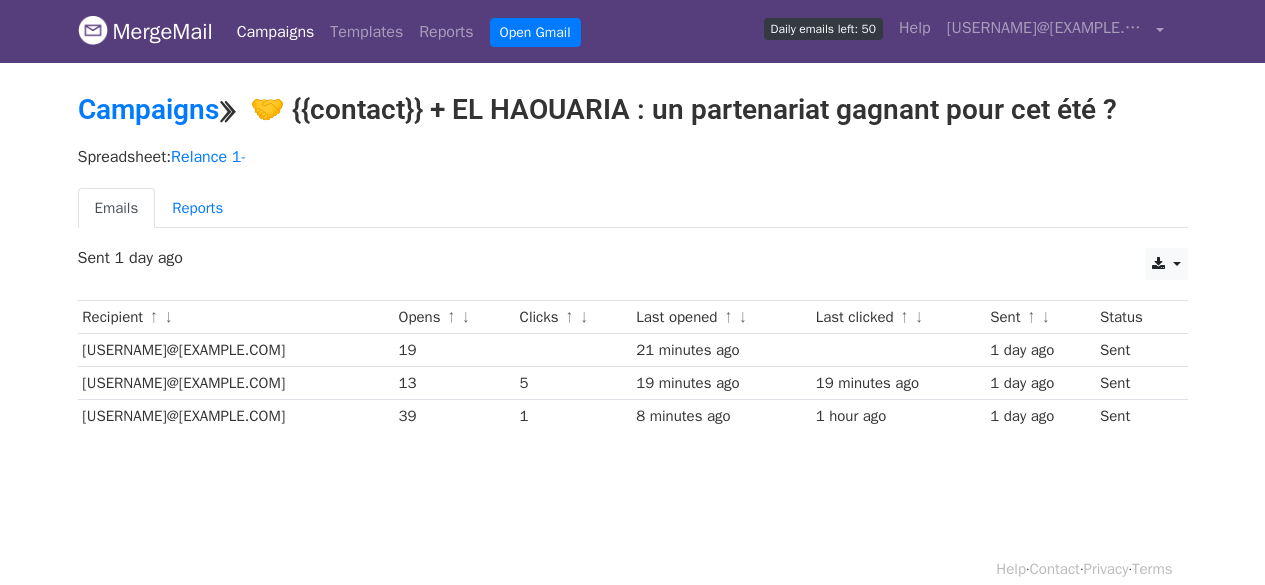 scroll, scrollTop: 0, scrollLeft: 0, axis: both 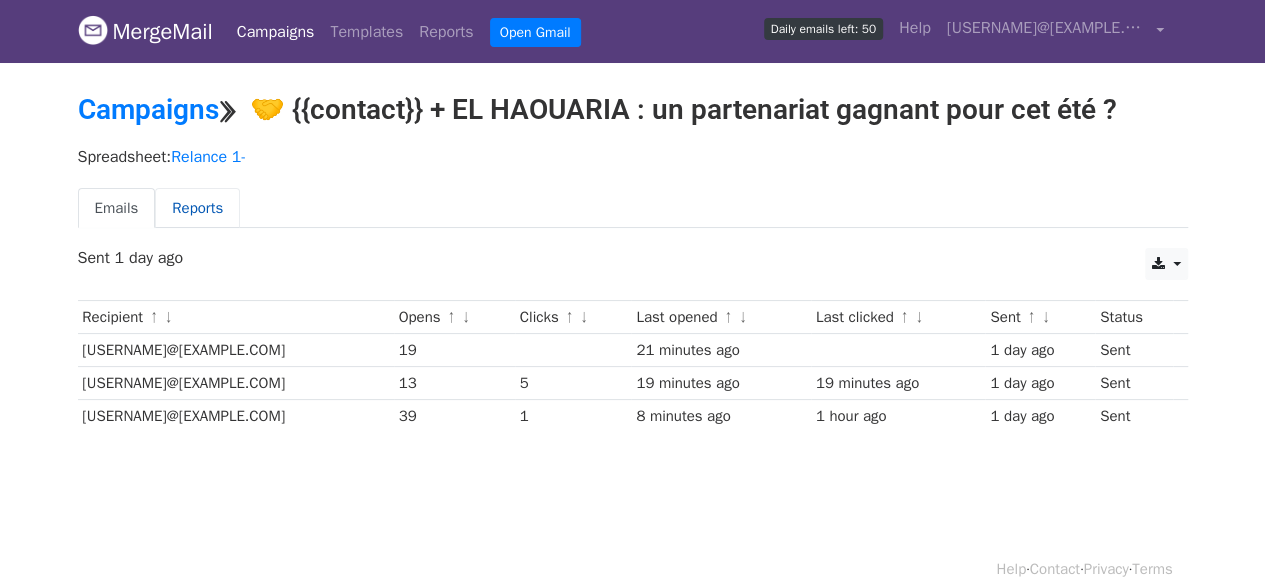 click on "Reports" at bounding box center [197, 208] 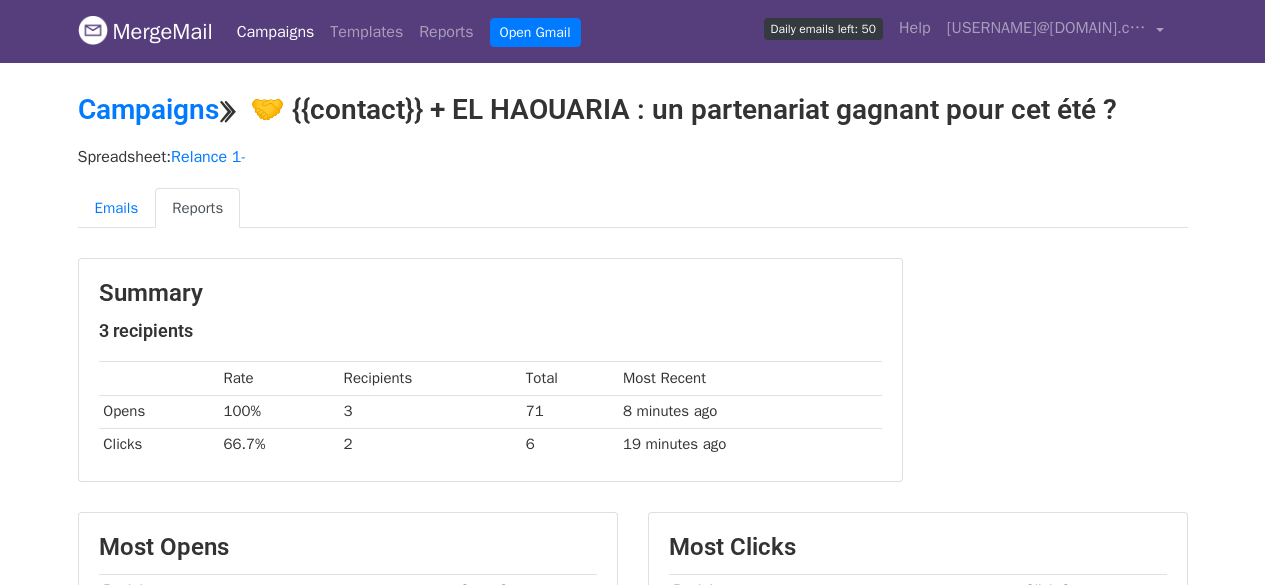 scroll, scrollTop: 0, scrollLeft: 0, axis: both 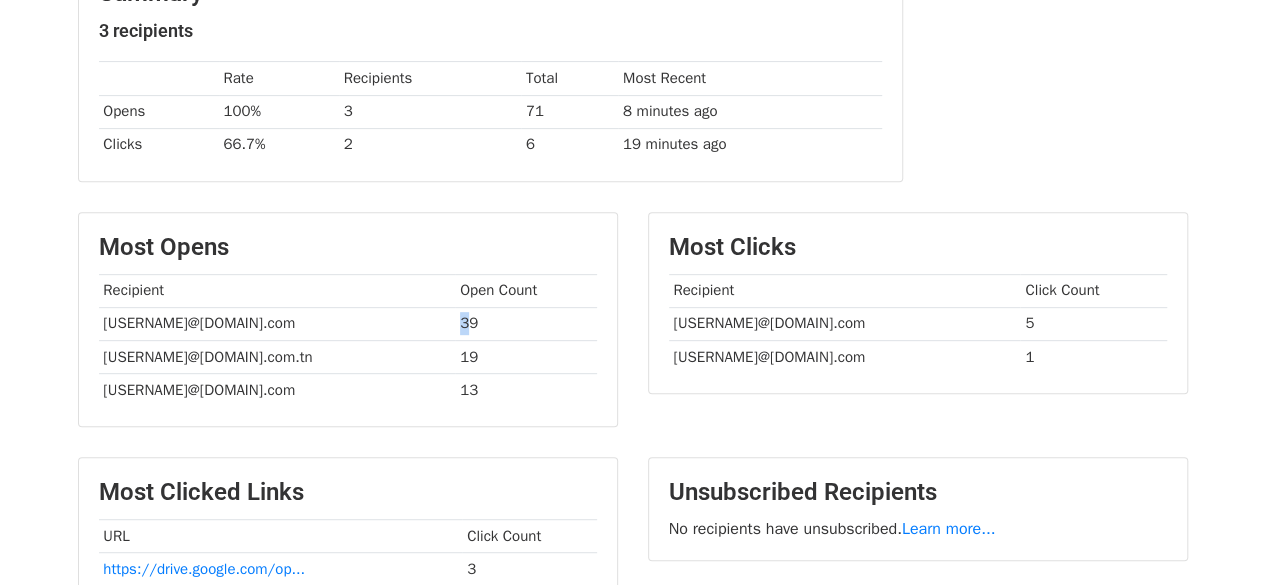 click on "39" at bounding box center (525, 323) 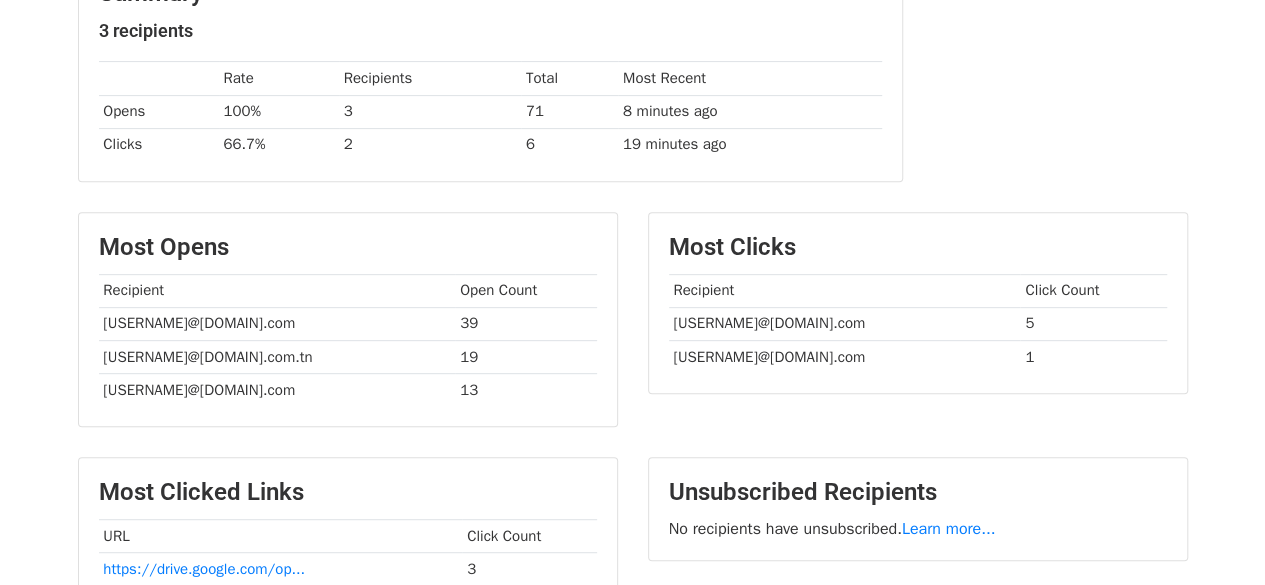 click on "19" at bounding box center (525, 356) 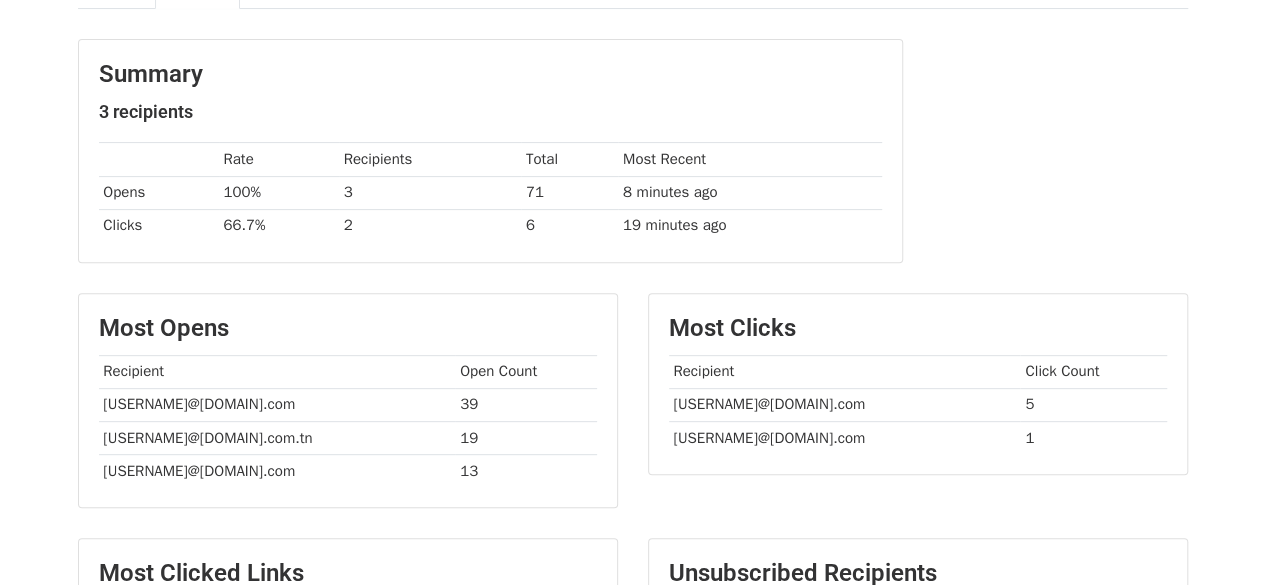 scroll, scrollTop: 100, scrollLeft: 0, axis: vertical 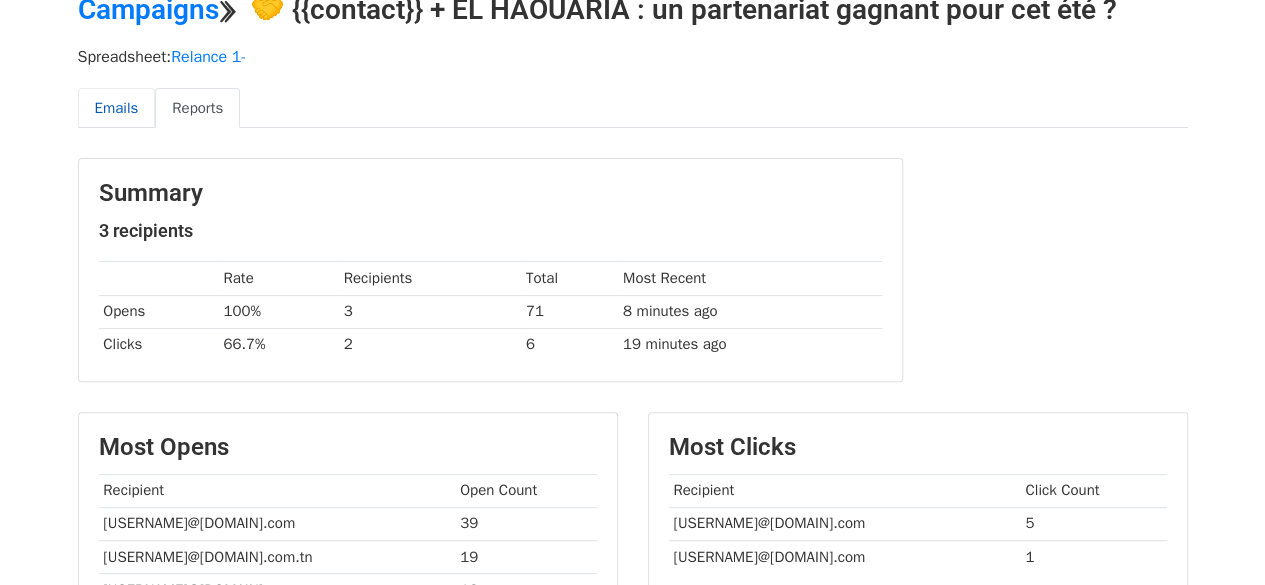 click on "Emails" at bounding box center [117, 108] 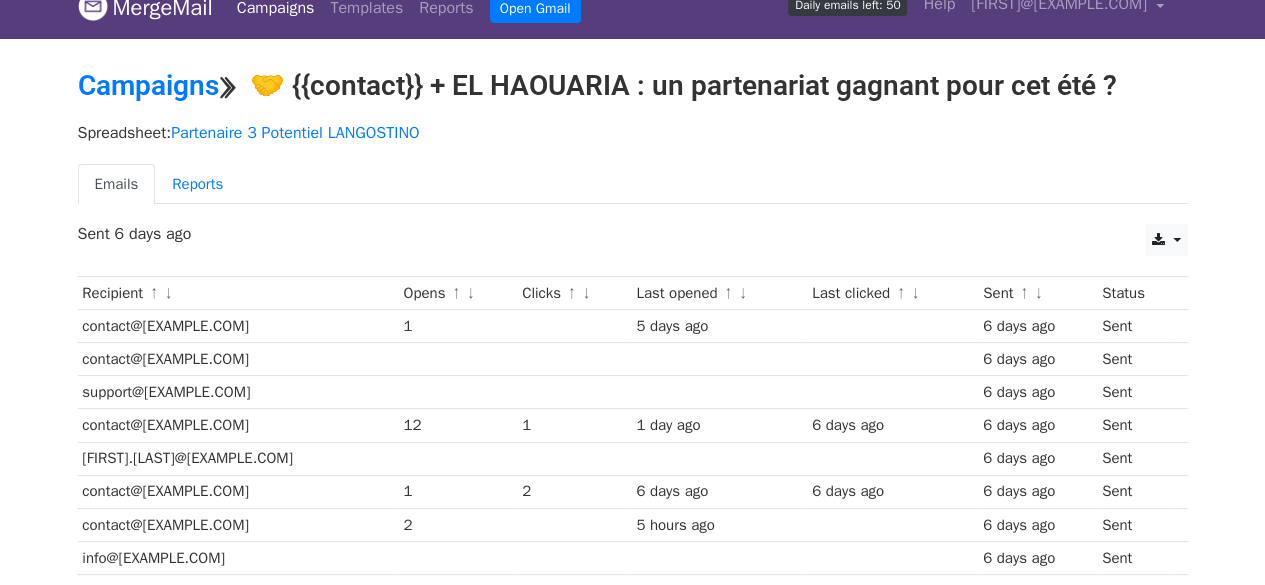 scroll, scrollTop: 0, scrollLeft: 0, axis: both 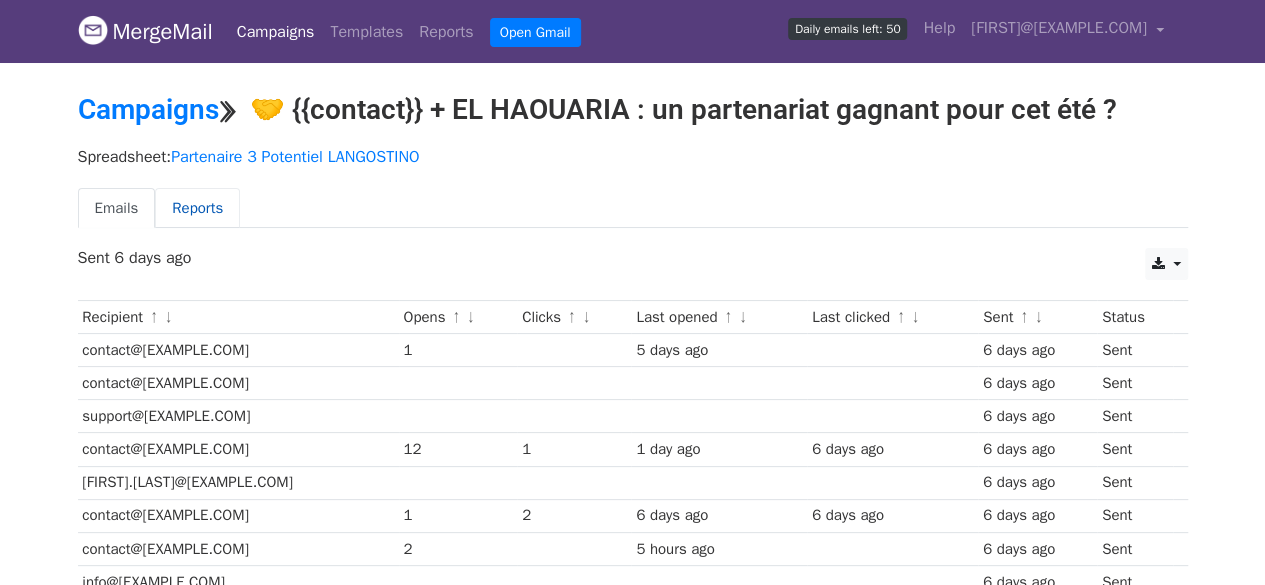 click on "Reports" at bounding box center (197, 208) 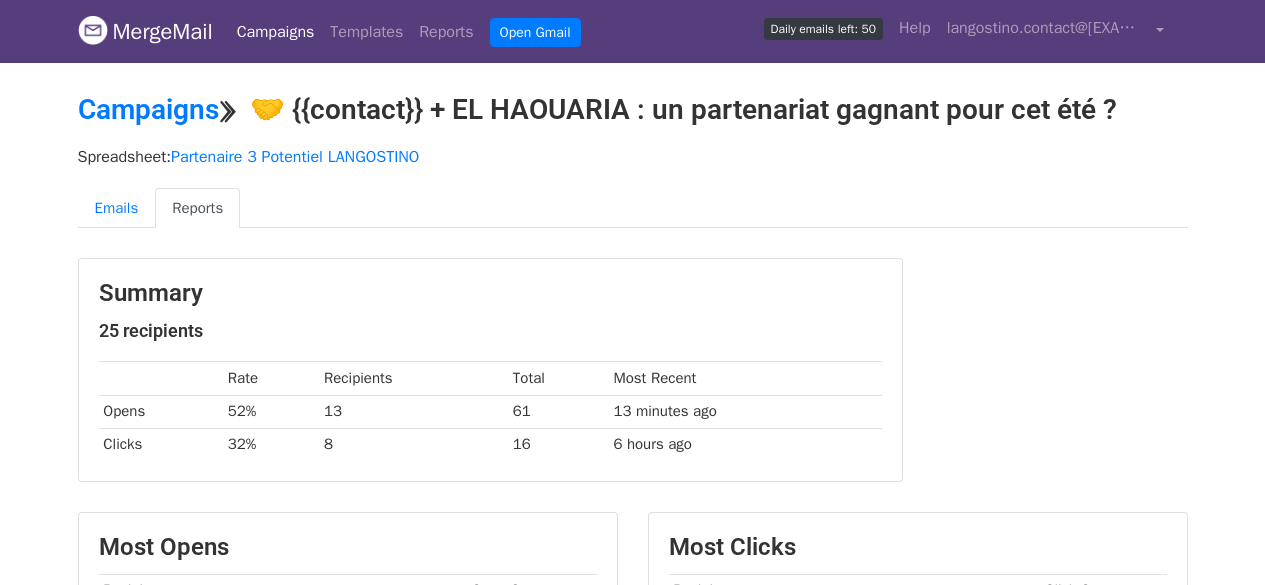 scroll, scrollTop: 300, scrollLeft: 0, axis: vertical 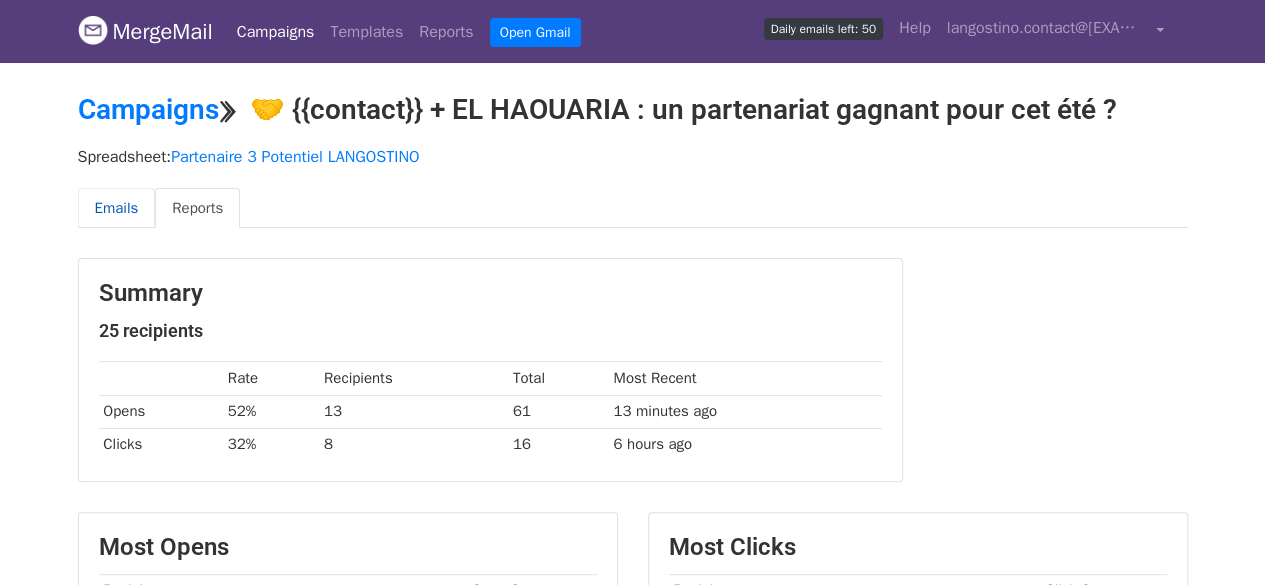click on "Emails" at bounding box center [117, 208] 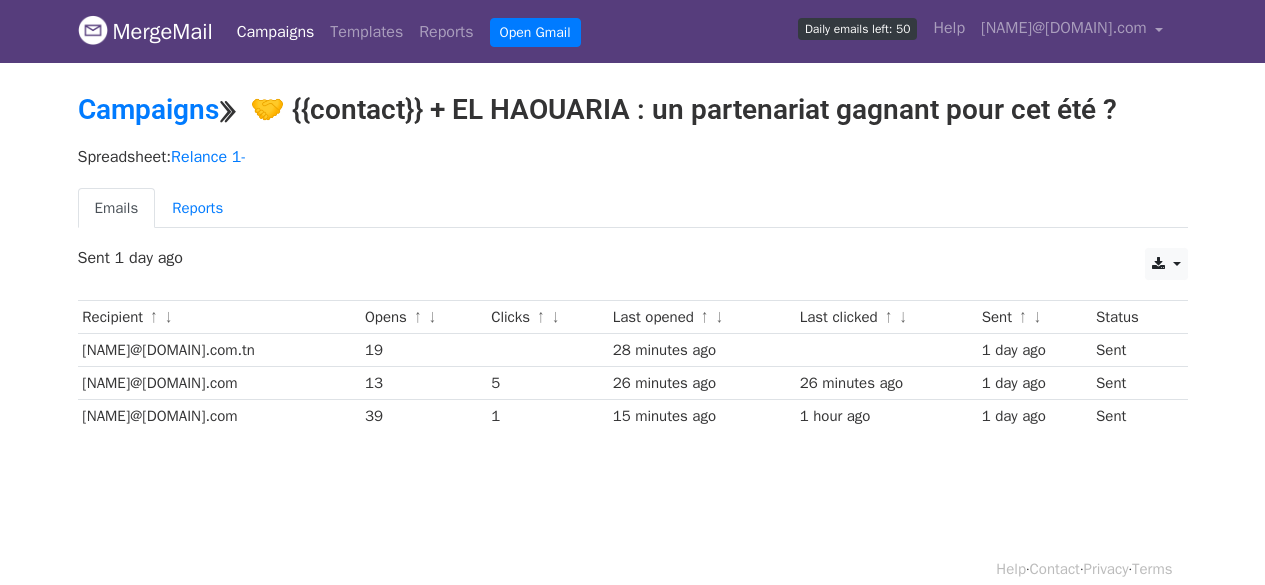 scroll, scrollTop: 0, scrollLeft: 0, axis: both 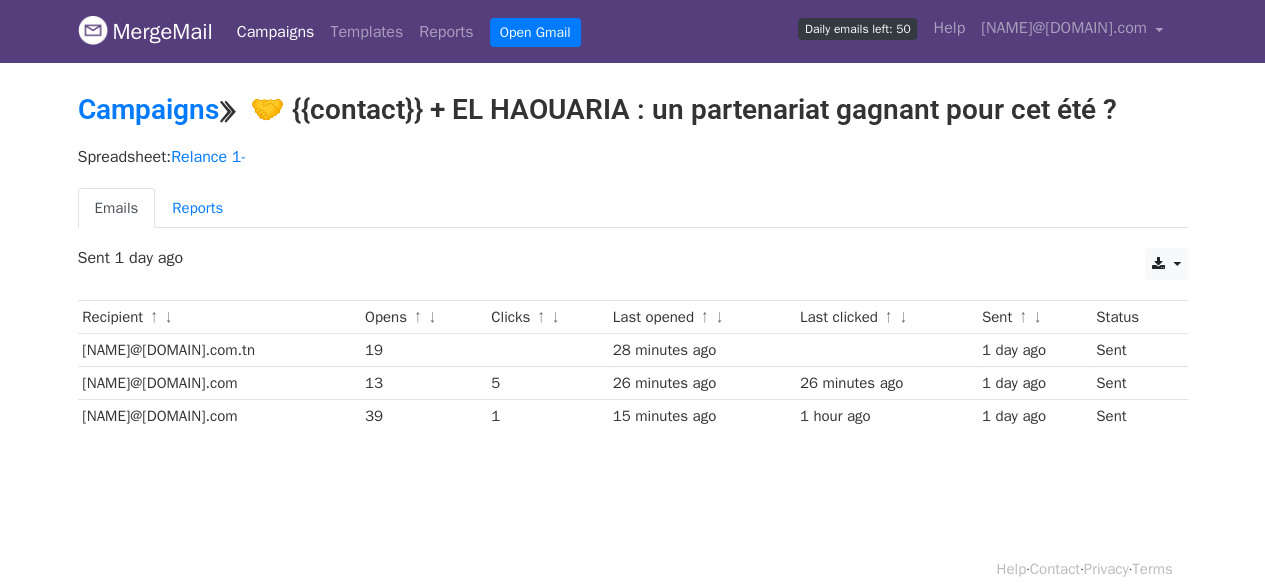 click on "Help
·
Contact
·
Privacy
·
Terms" at bounding box center [633, 569] 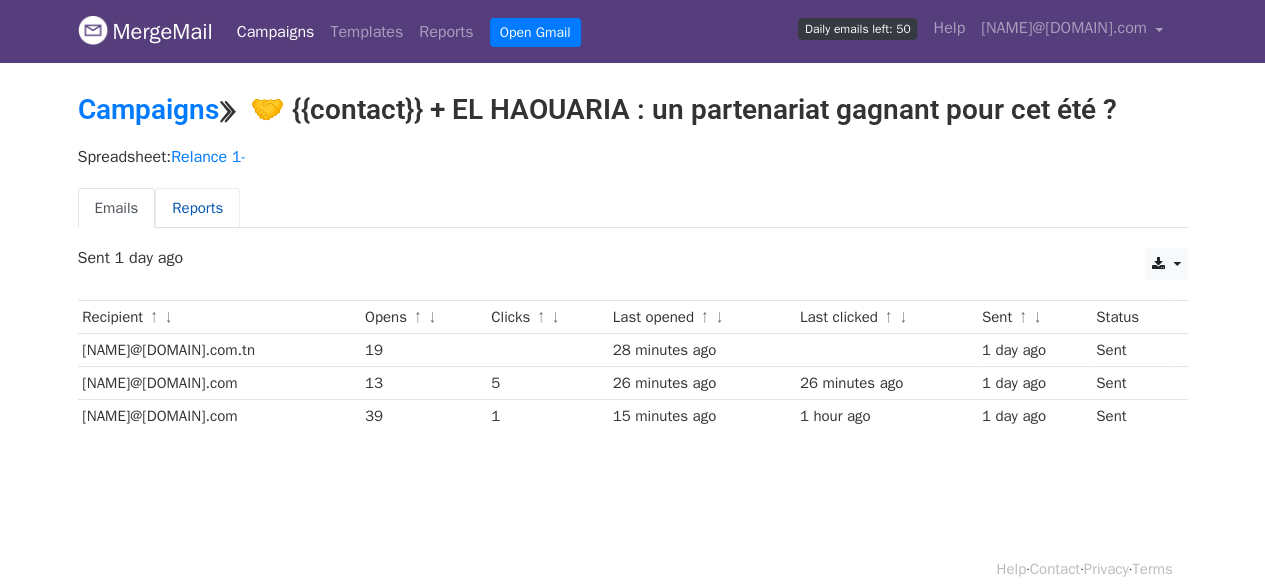 click on "Reports" at bounding box center (197, 208) 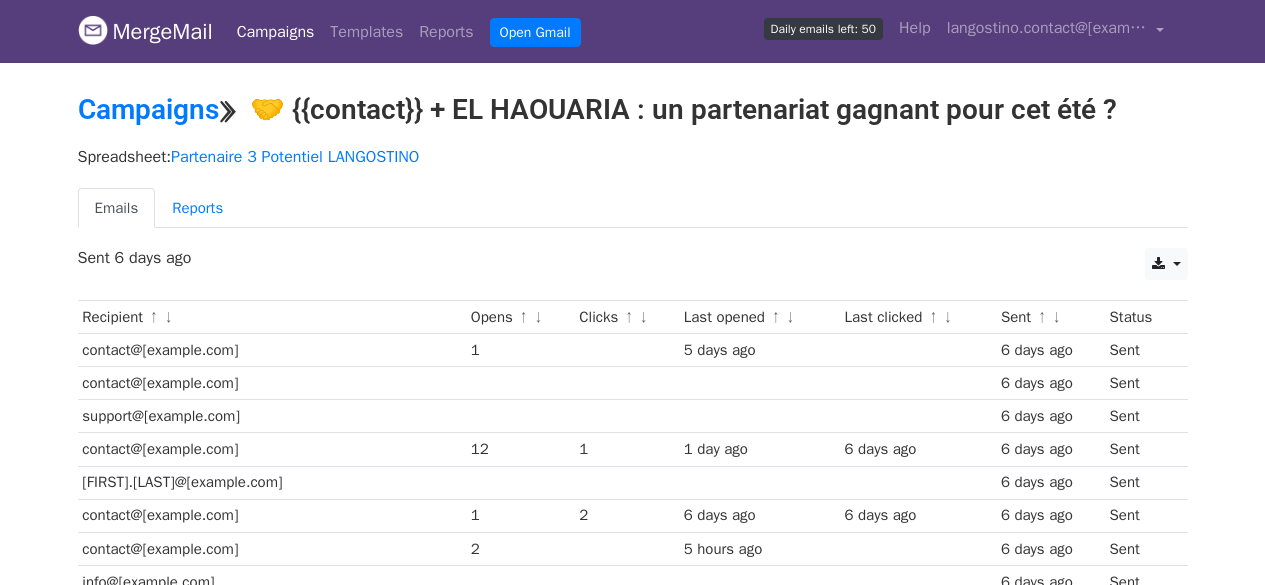 scroll, scrollTop: 0, scrollLeft: 0, axis: both 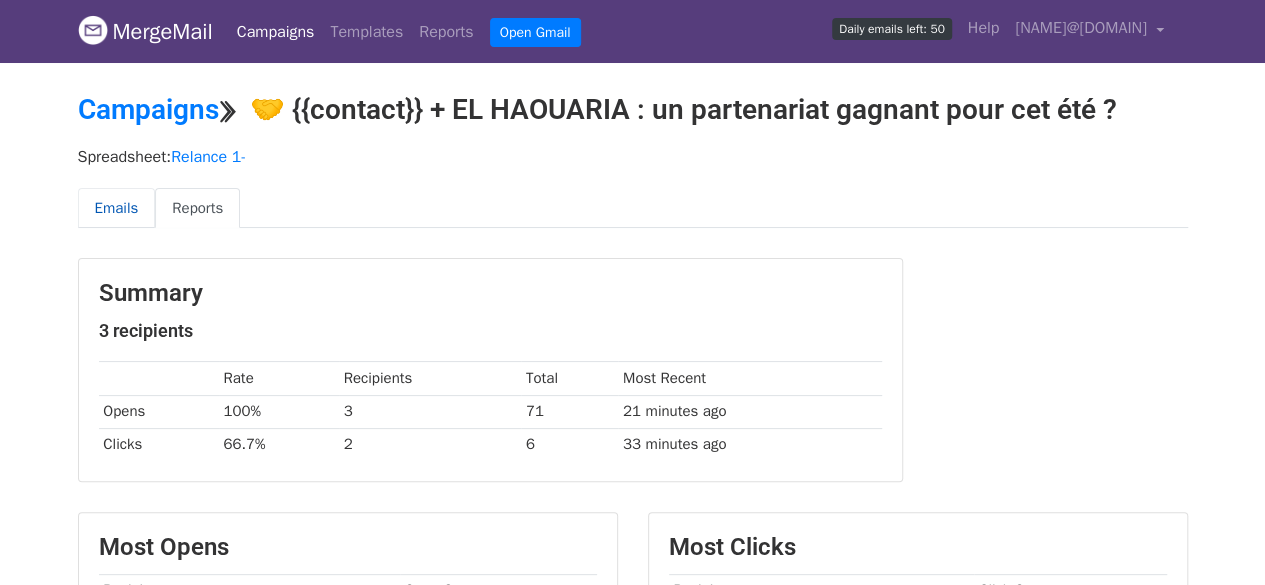 click on "Emails" at bounding box center (117, 208) 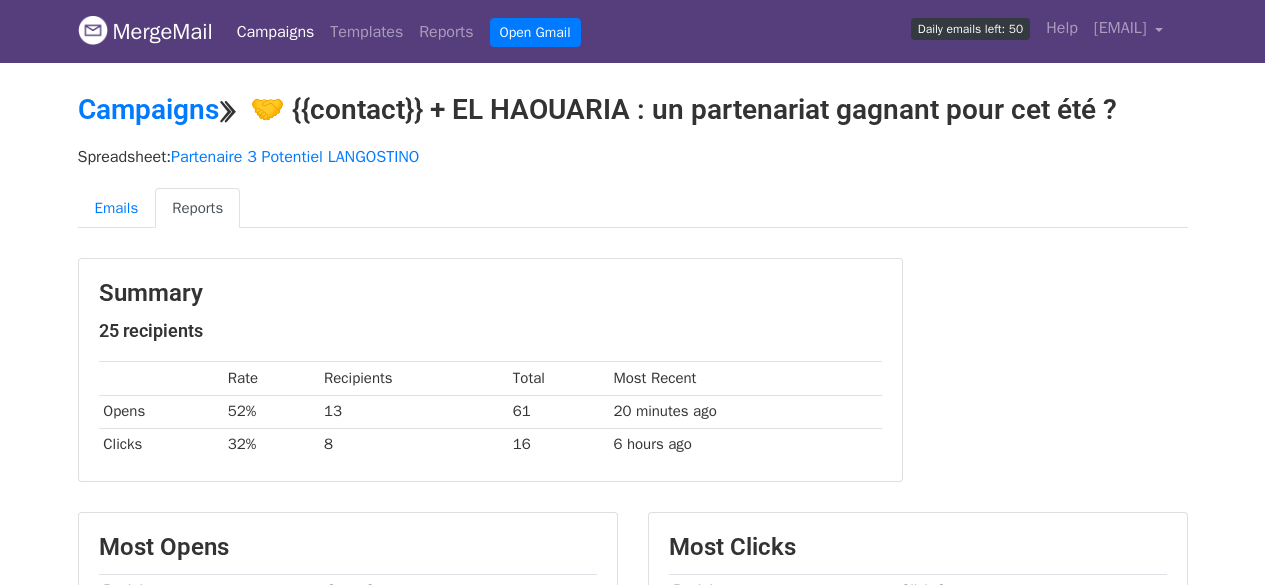 scroll, scrollTop: 200, scrollLeft: 0, axis: vertical 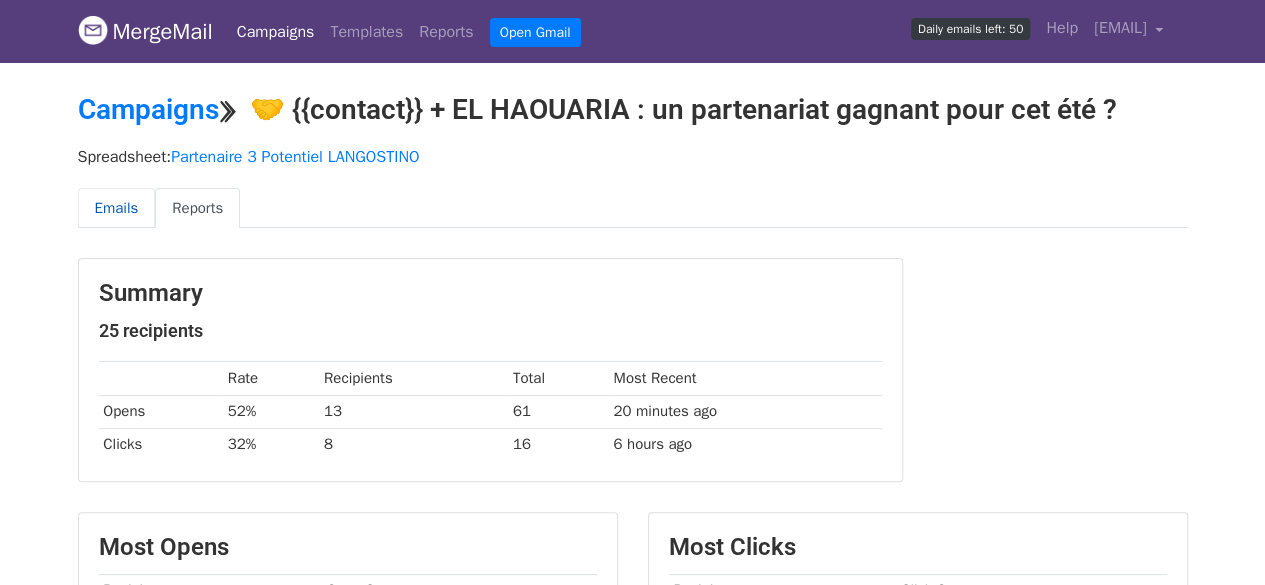 click on "Emails" at bounding box center [117, 208] 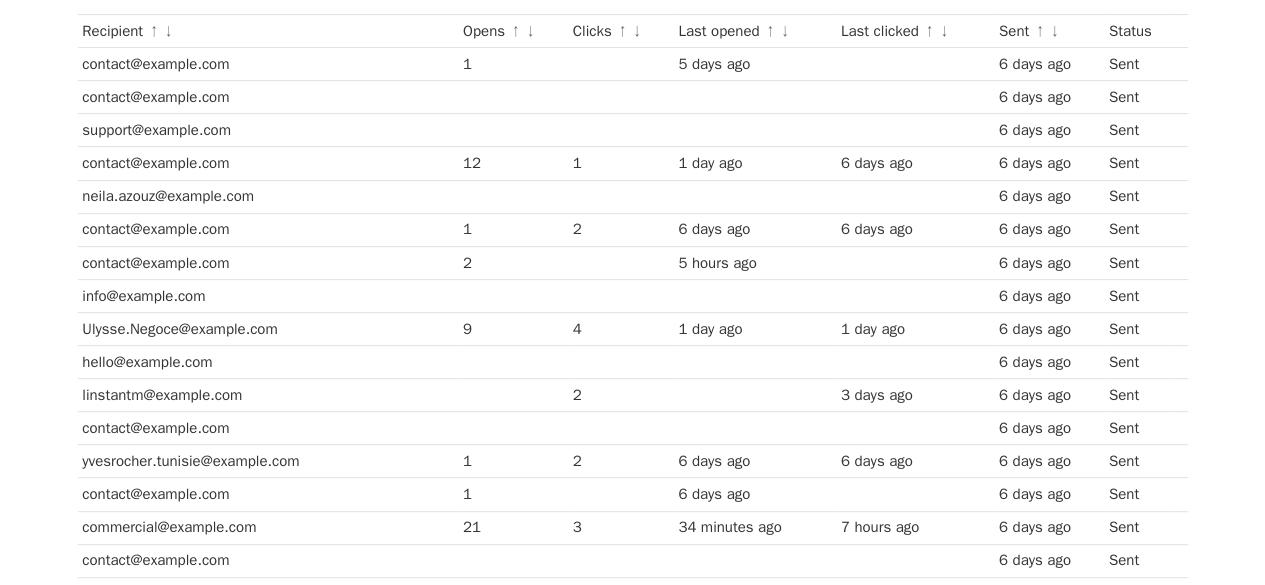 scroll, scrollTop: 300, scrollLeft: 0, axis: vertical 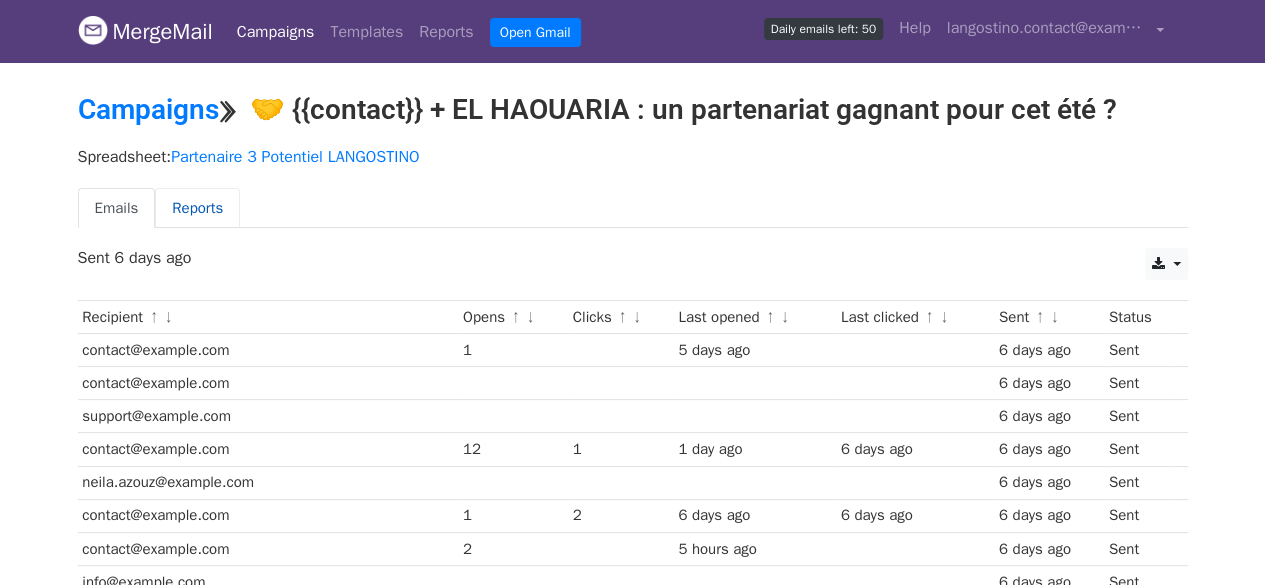 click on "Reports" at bounding box center [197, 208] 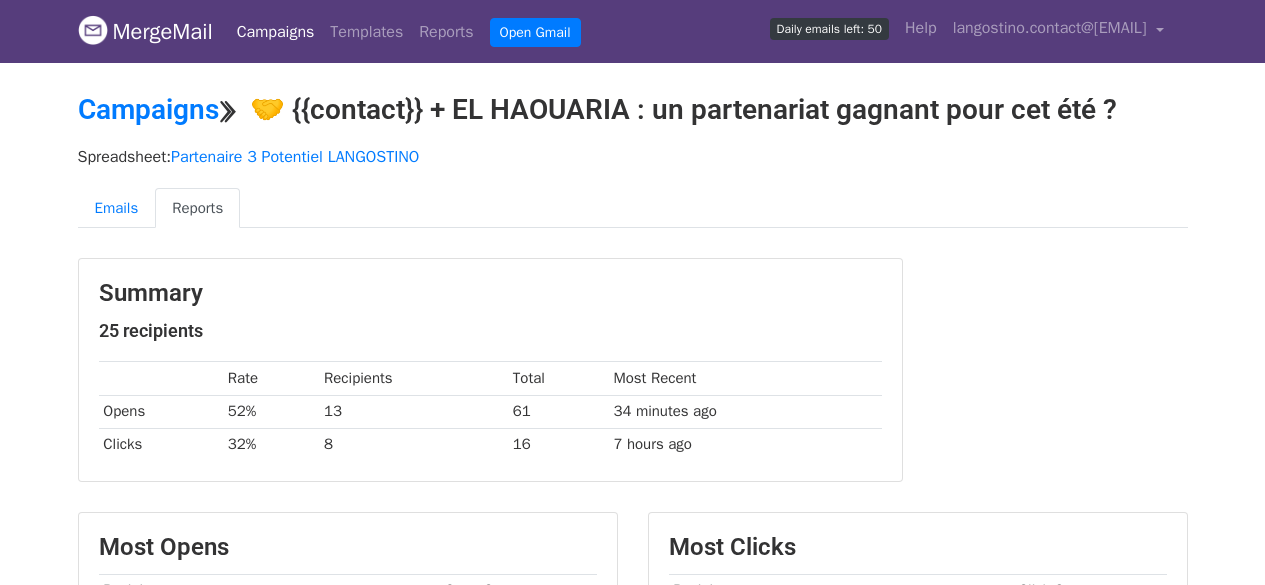 scroll, scrollTop: 0, scrollLeft: 0, axis: both 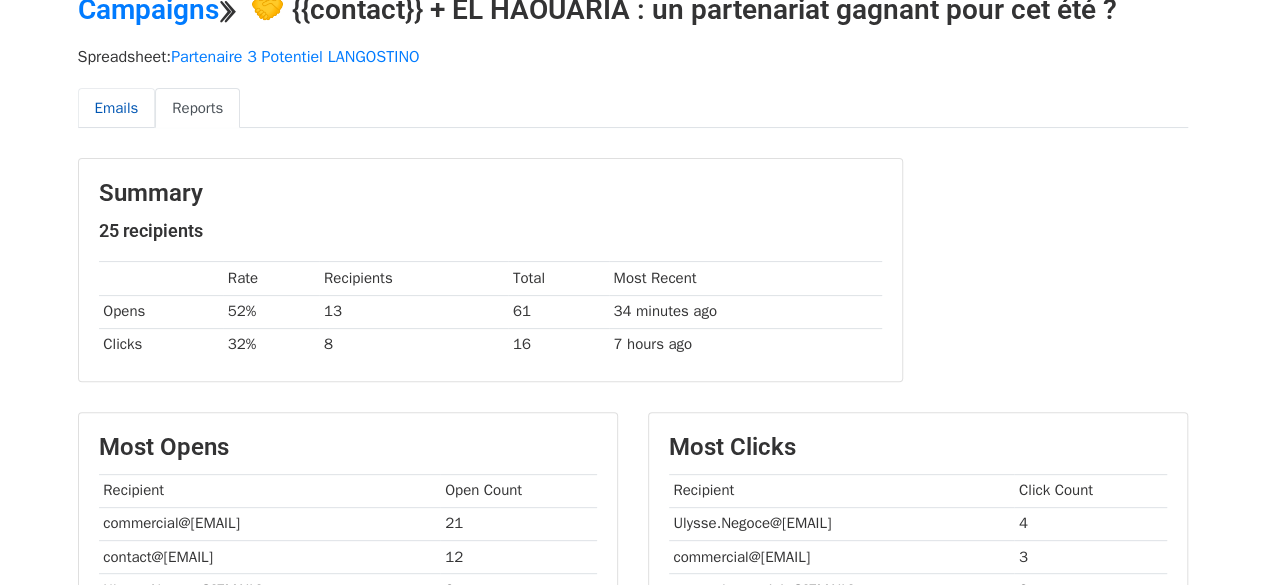 click on "Emails" at bounding box center (117, 108) 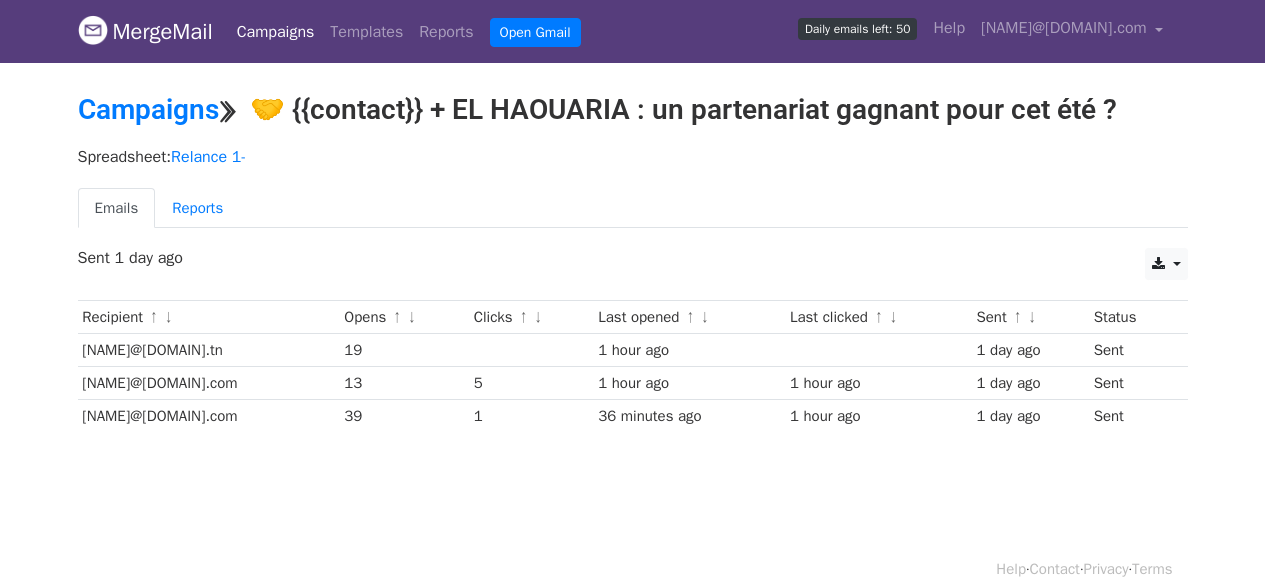 scroll, scrollTop: 0, scrollLeft: 0, axis: both 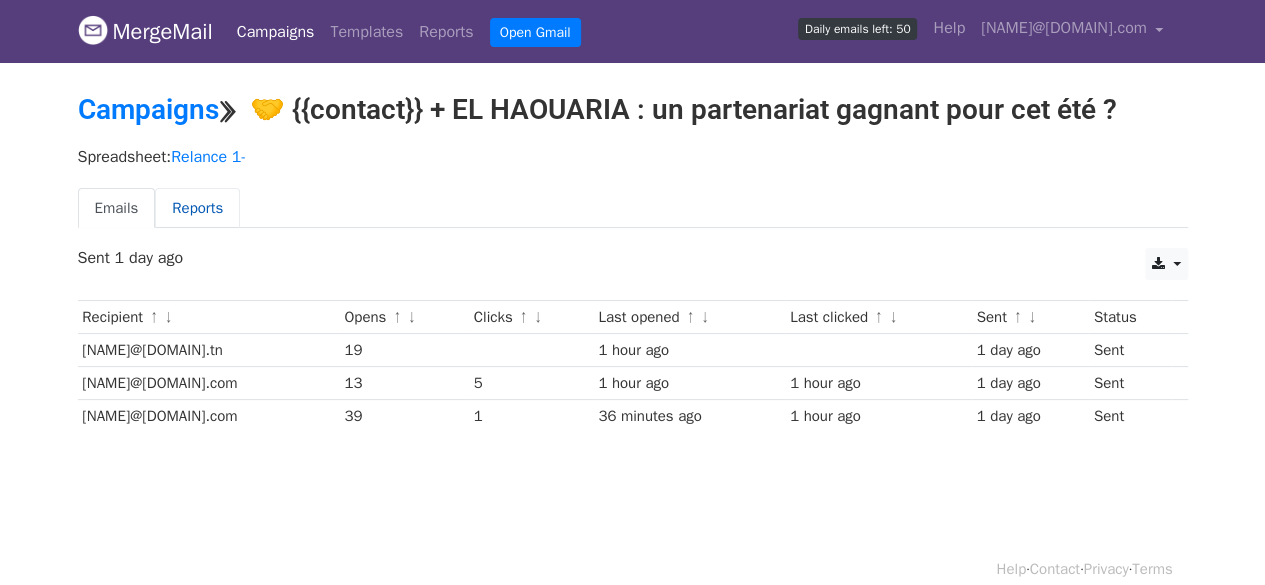 click on "Reports" at bounding box center [197, 208] 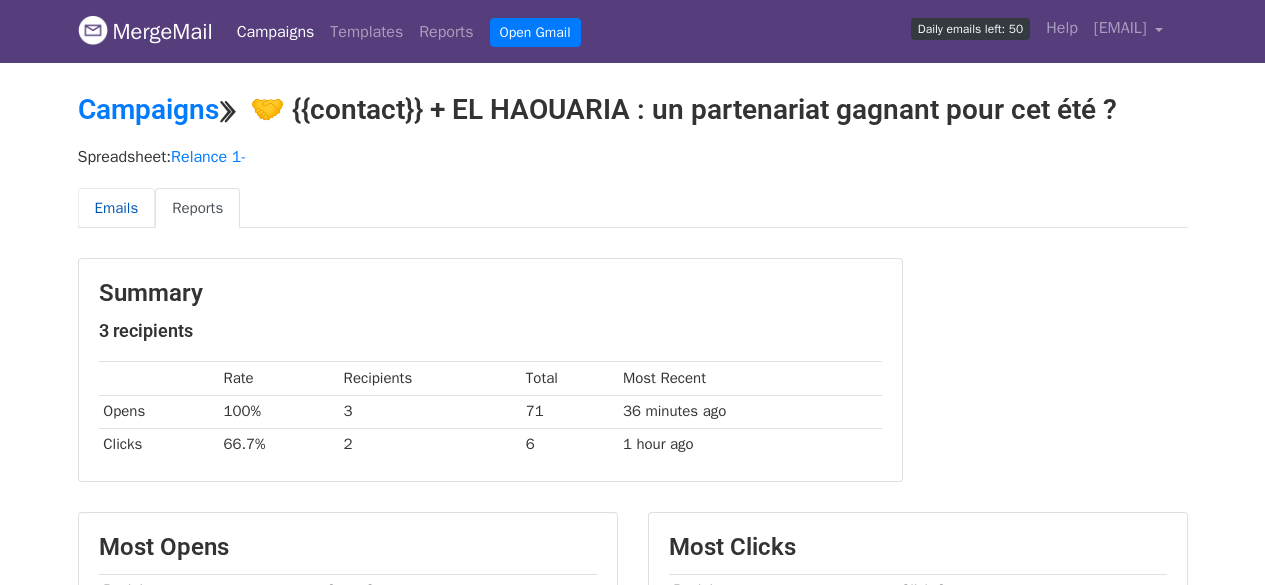 scroll, scrollTop: 0, scrollLeft: 0, axis: both 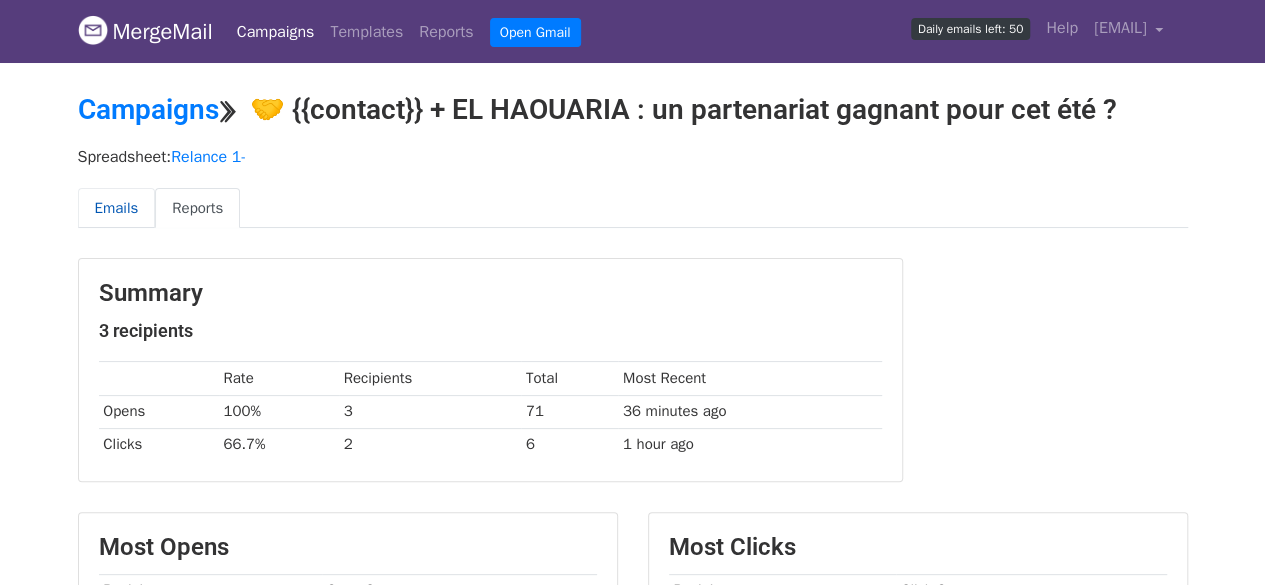 click on "Emails" at bounding box center (117, 208) 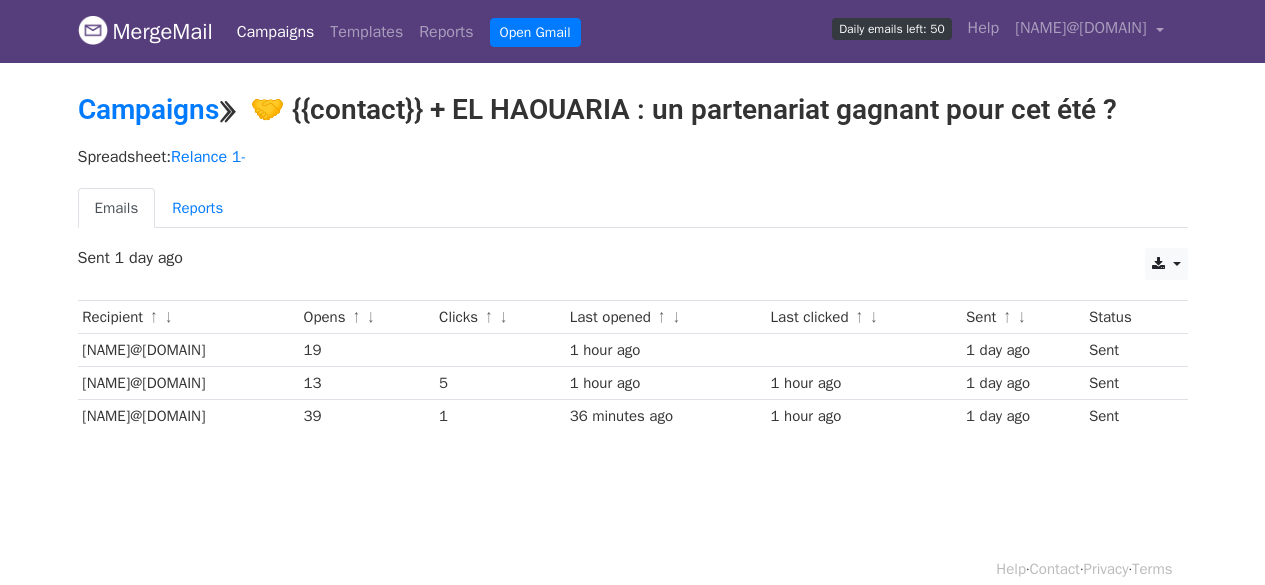 scroll, scrollTop: 0, scrollLeft: 0, axis: both 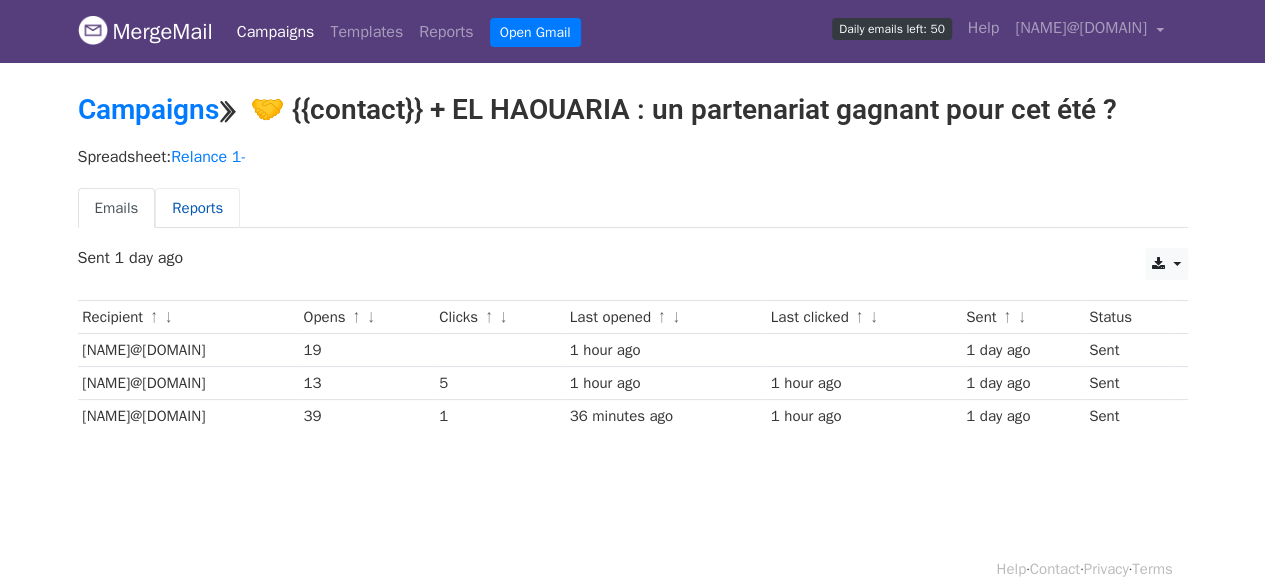 click on "Reports" at bounding box center [197, 208] 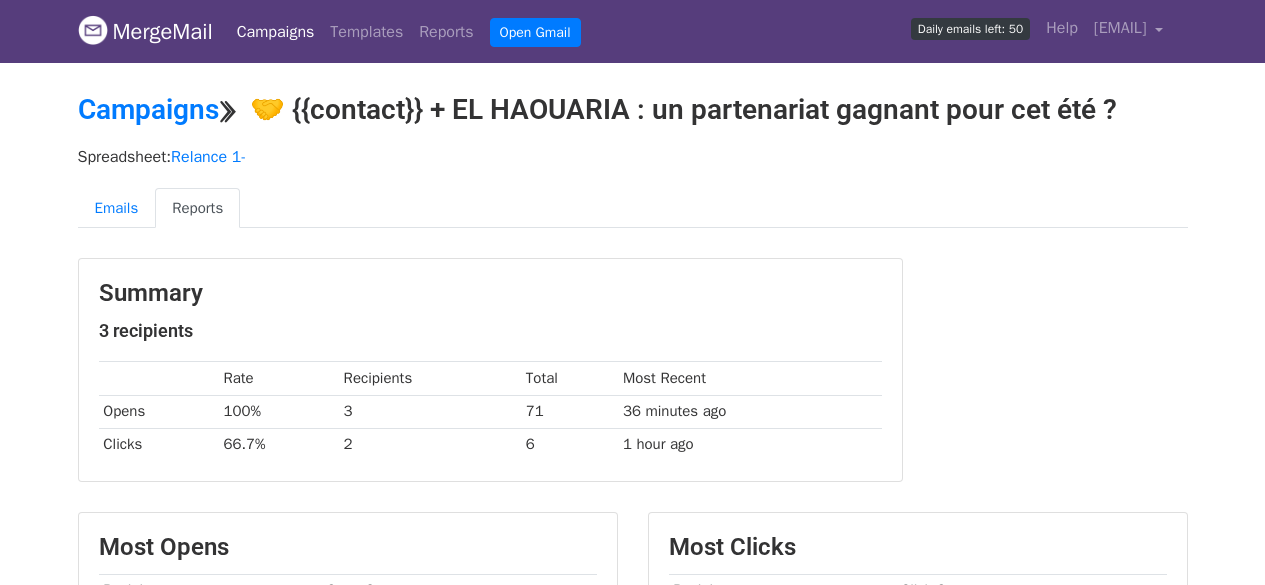 scroll, scrollTop: 0, scrollLeft: 0, axis: both 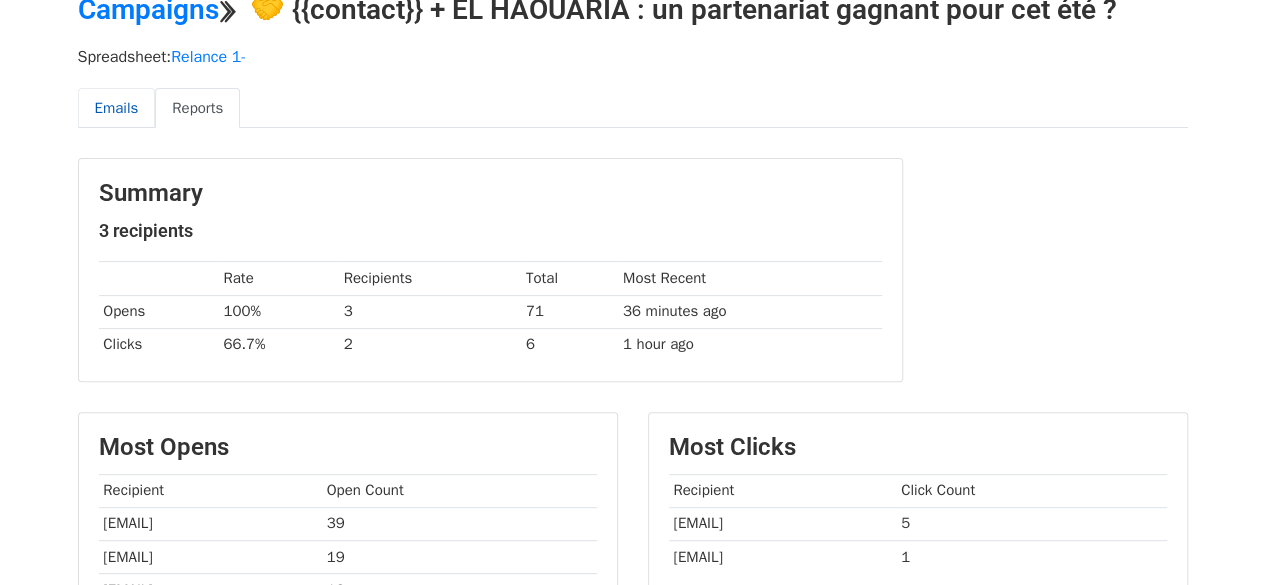 click on "Emails" at bounding box center (117, 108) 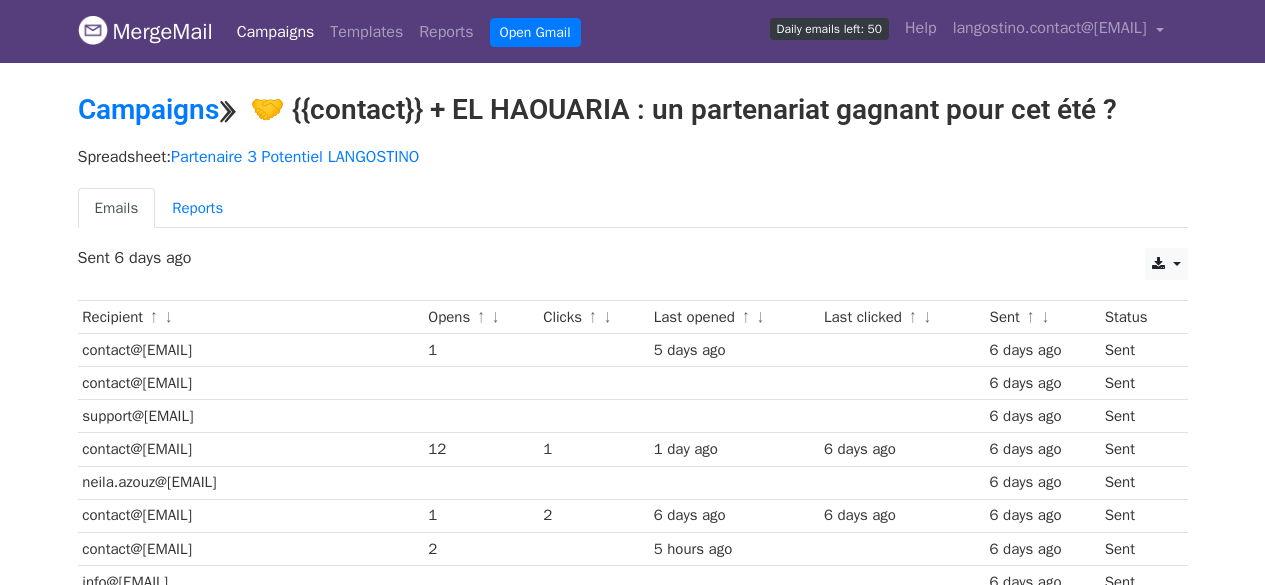 scroll, scrollTop: 0, scrollLeft: 0, axis: both 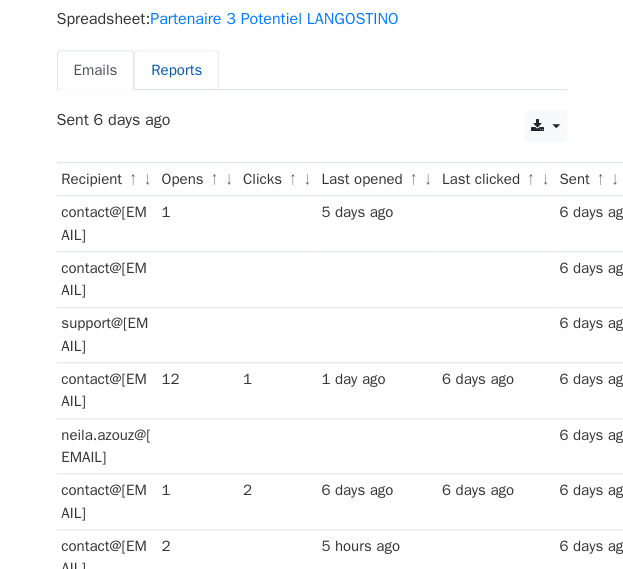 click on "Reports" at bounding box center (176, 70) 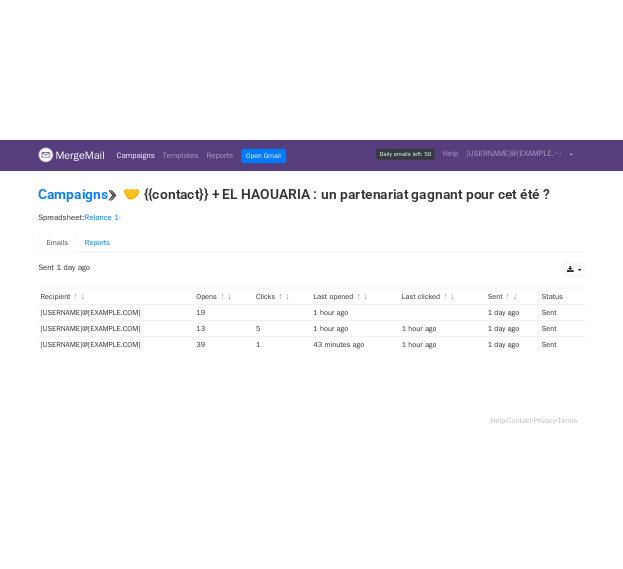 scroll, scrollTop: 0, scrollLeft: 0, axis: both 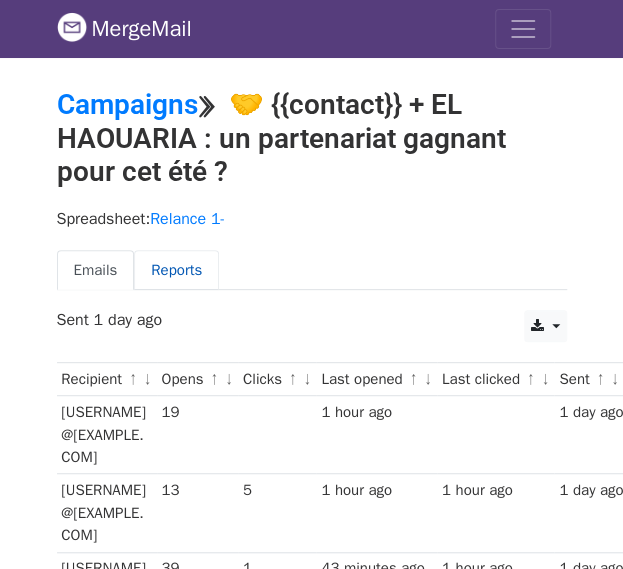 click on "Reports" at bounding box center [176, 270] 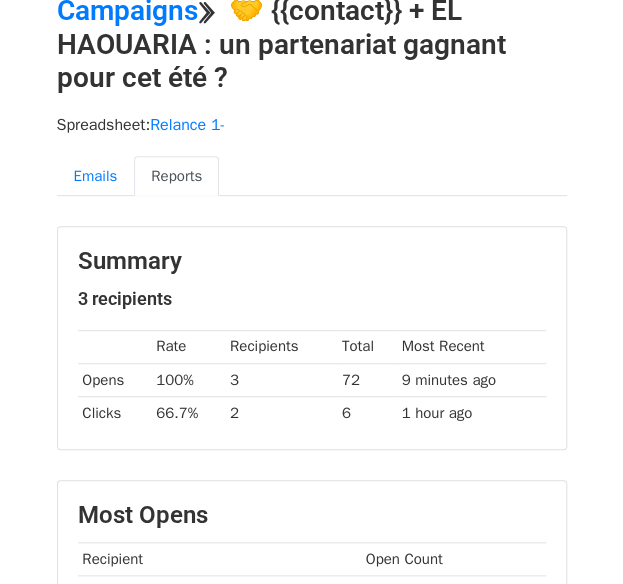 scroll, scrollTop: 100, scrollLeft: 0, axis: vertical 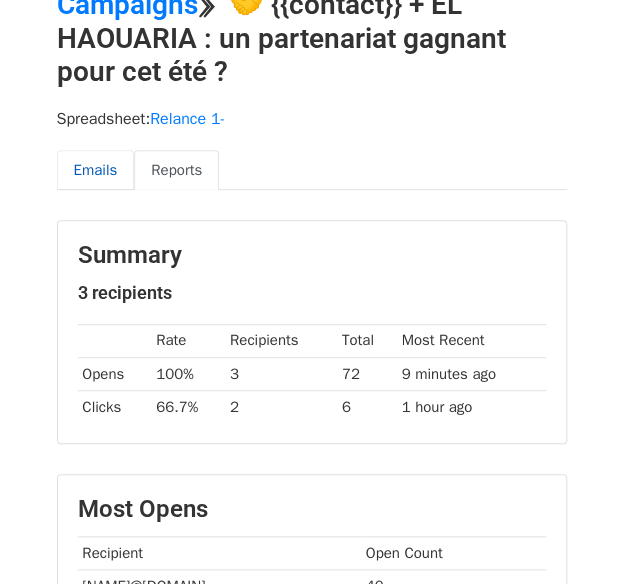 click on "Emails" at bounding box center (96, 170) 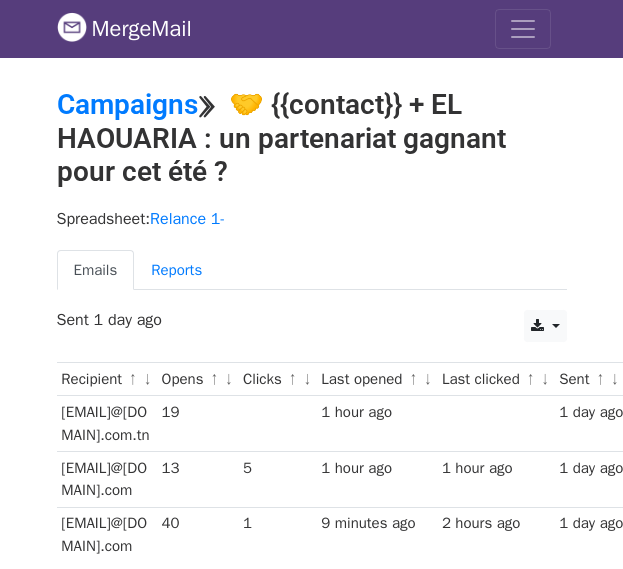 scroll, scrollTop: 0, scrollLeft: 0, axis: both 